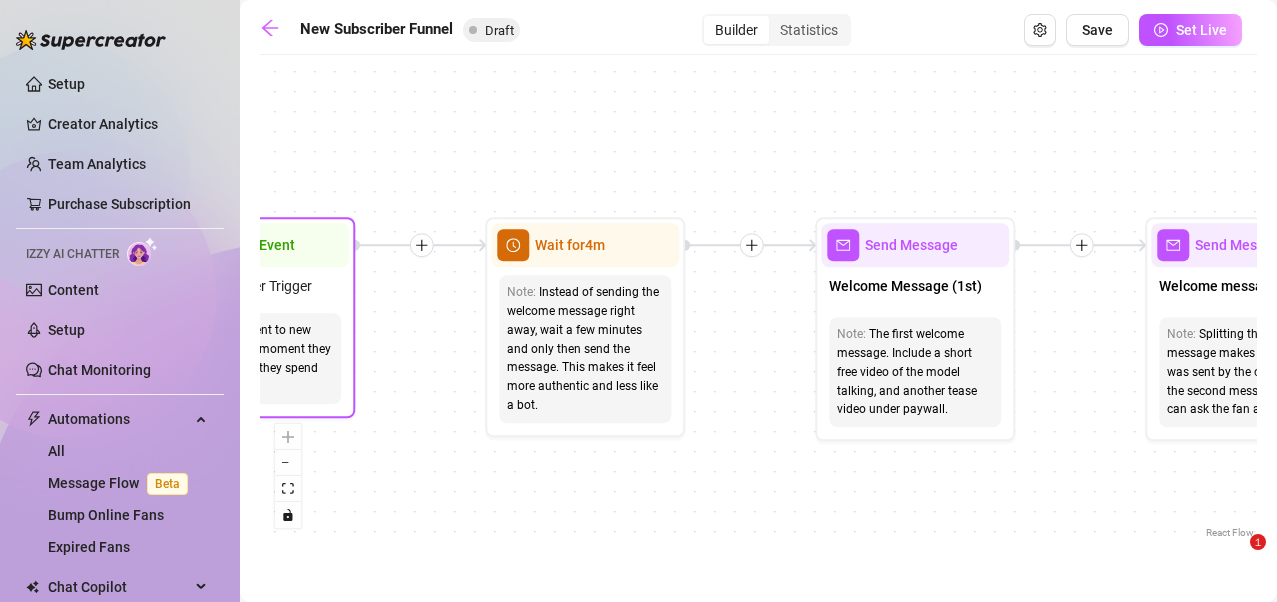 scroll, scrollTop: 0, scrollLeft: 0, axis: both 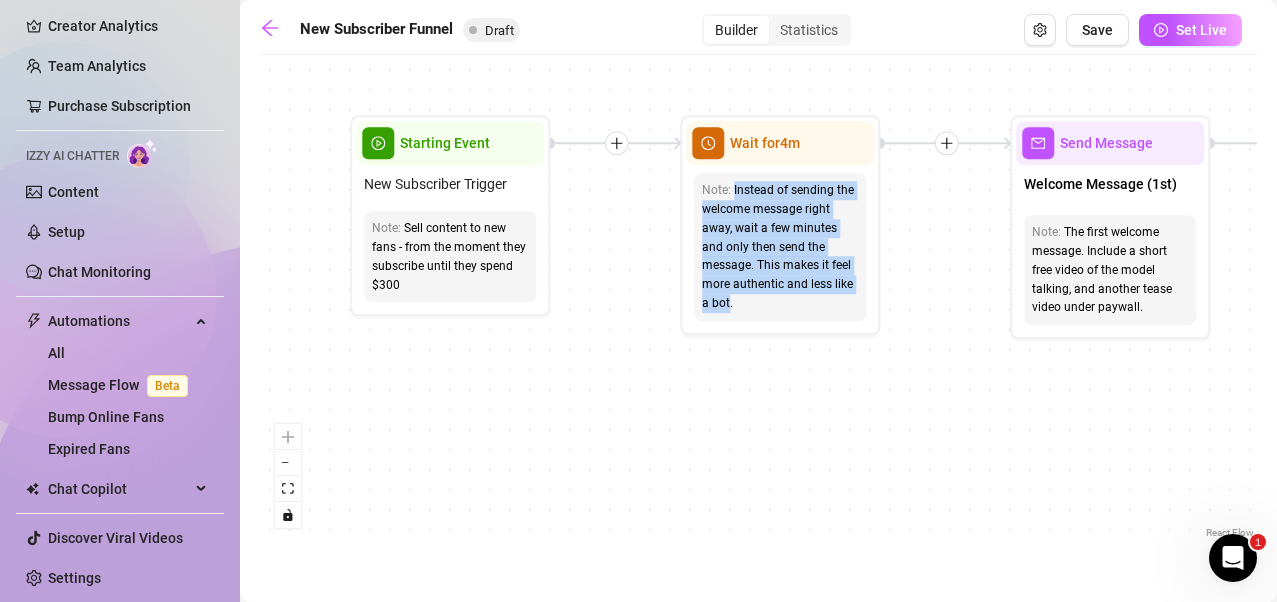 drag, startPoint x: 530, startPoint y: 372, endPoint x: 646, endPoint y: 283, distance: 146.20876 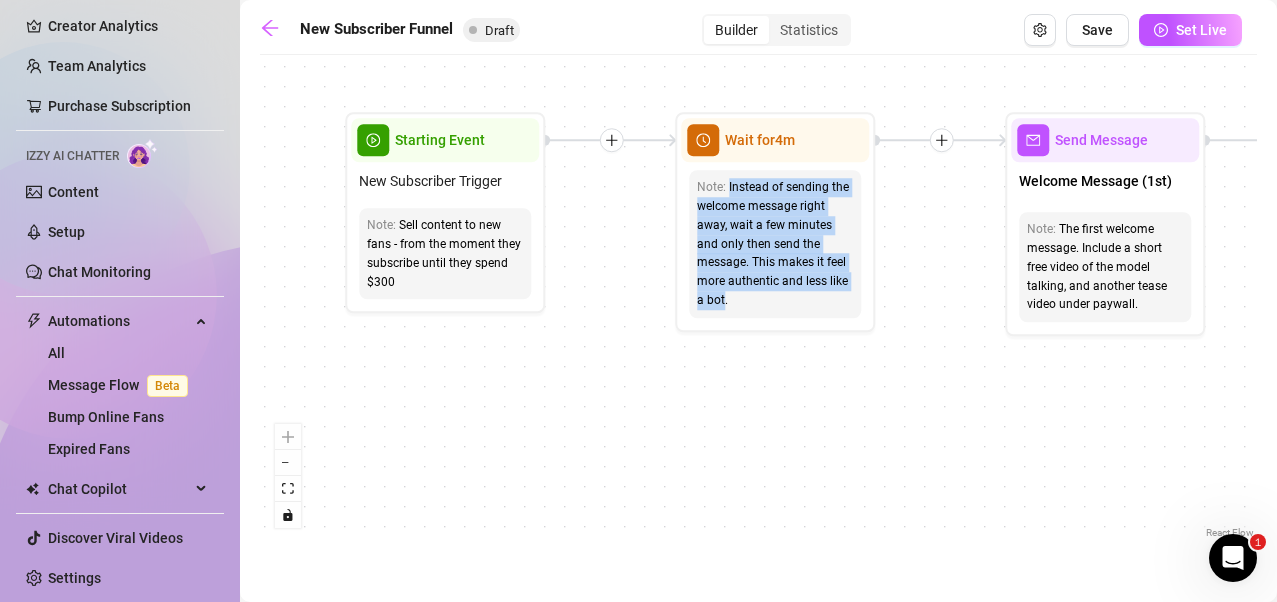click on "If True If False If True If False If True If False If True If False Merge Merge Merge Send Message Regular set Send Message Exclusive set Condition Spent  above  $ 100 Note:     Send 2 different sets for spenders and low-spenders Wait for  1d  Send Message PPV Wait for  2d  Send Message PPV Wait for  1d  Send Message PPV Wait for  1d  Send Message PPV Wait for  1d  Send Message PPV Send Message Follow up Note: Create FOMO by saying you're about to delete the last PPV you sent Condition Wait  4  hours, then check if purchased last message Wait for  1d  Send Message PPV (part 2) Note: Split the message into 2 messages to make it look more authentic Send Message Follow up message Note: Nudge fans to message you Condition Wait  1  hours, then check if replied Send Message Discounted offer to anyone who didn't buy Note: Send the set for discounted price, "only for the next few hours" Condition Wait  12  hours, then check if purchased last message Starting Event New Subscriber Trigger Note: Wait for  4m Note: Note:" at bounding box center [758, 304] 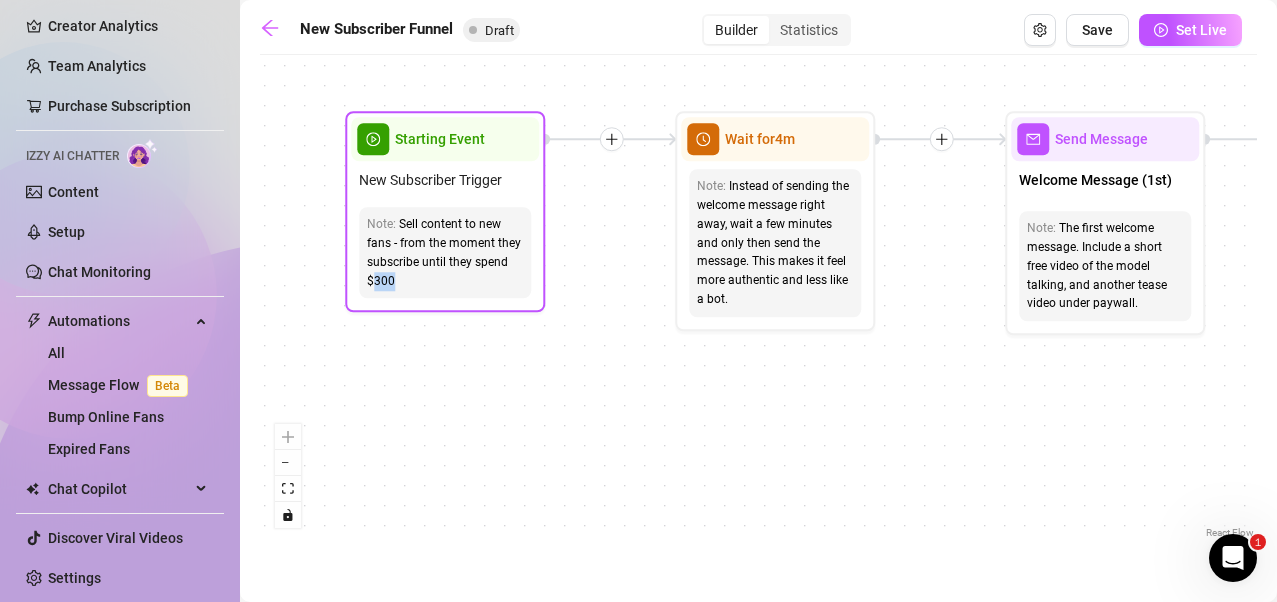 drag, startPoint x: 404, startPoint y: 282, endPoint x: 377, endPoint y: 279, distance: 27.166155 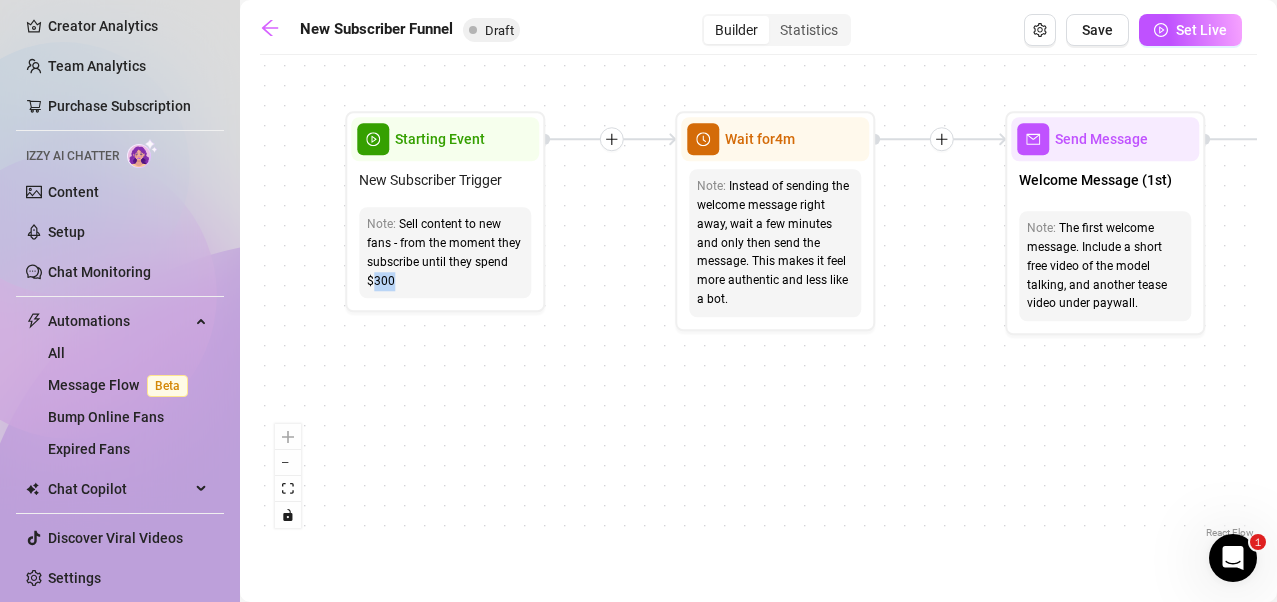click on "If True If False If True If False If True If False If True If False Merge Merge Merge Send Message Regular set Send Message Exclusive set Condition Spent  above  $ 100 Note:     Send 2 different sets for spenders and low-spenders Wait for  1d  Send Message PPV Wait for  2d  Send Message PPV Wait for  1d  Send Message PPV Wait for  1d  Send Message PPV Wait for  1d  Send Message PPV Send Message Follow up Note: Create FOMO by saying you're about to delete the last PPV you sent Condition Wait  4  hours, then check if purchased last message Wait for  1d  Send Message PPV (part 2) Note: Split the message into 2 messages to make it look more authentic Send Message Follow up message Note: Nudge fans to message you Condition Wait  1  hours, then check if replied Send Message Discounted offer to anyone who didn't buy Note: Send the set for discounted price, "only for the next few hours" Condition Wait  12  hours, then check if purchased last message Starting Event New Subscriber Trigger Note: Wait for  4m Note: Note:" at bounding box center [758, 304] 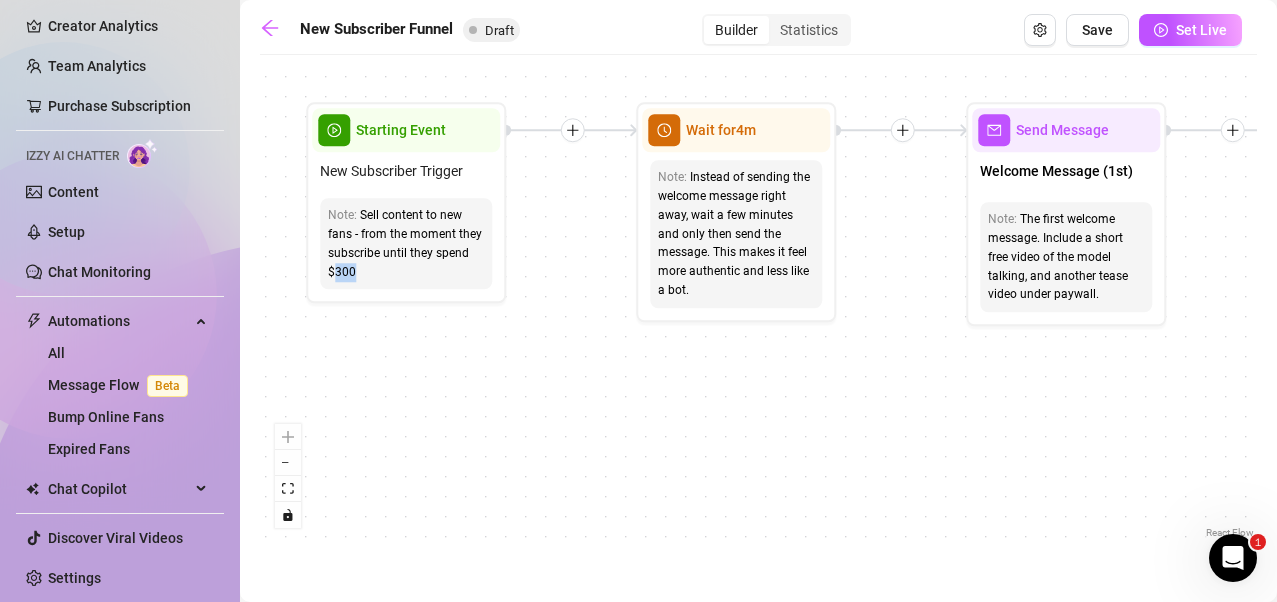 drag, startPoint x: 844, startPoint y: 389, endPoint x: 805, endPoint y: 381, distance: 39.812057 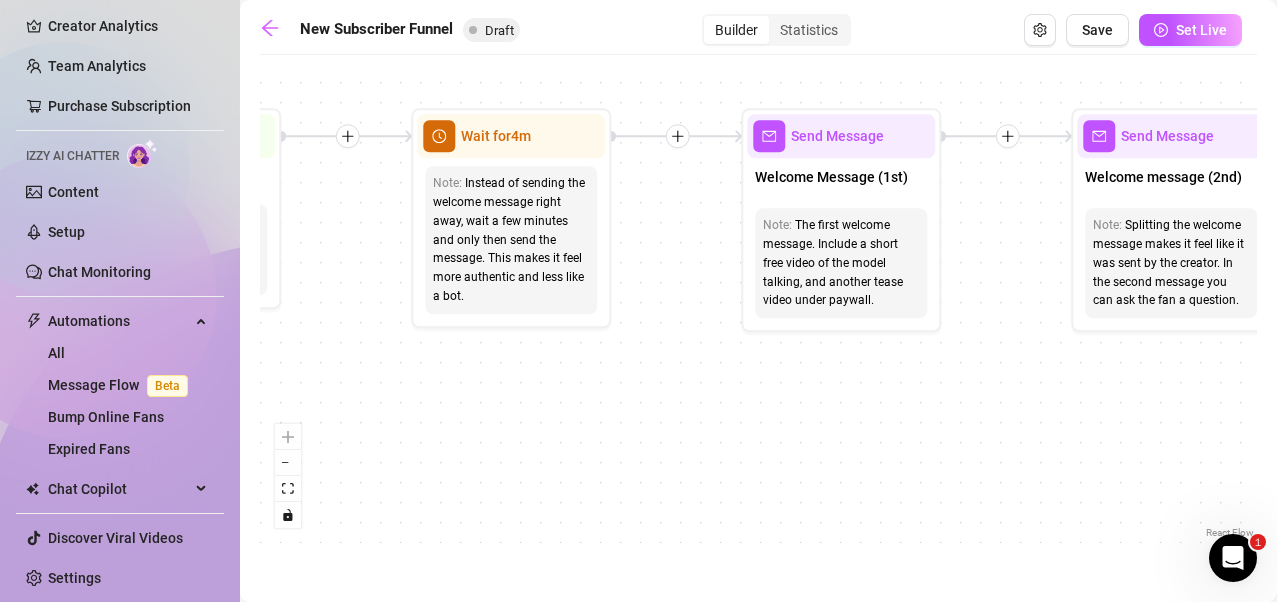 drag, startPoint x: 856, startPoint y: 382, endPoint x: 631, endPoint y: 388, distance: 225.07999 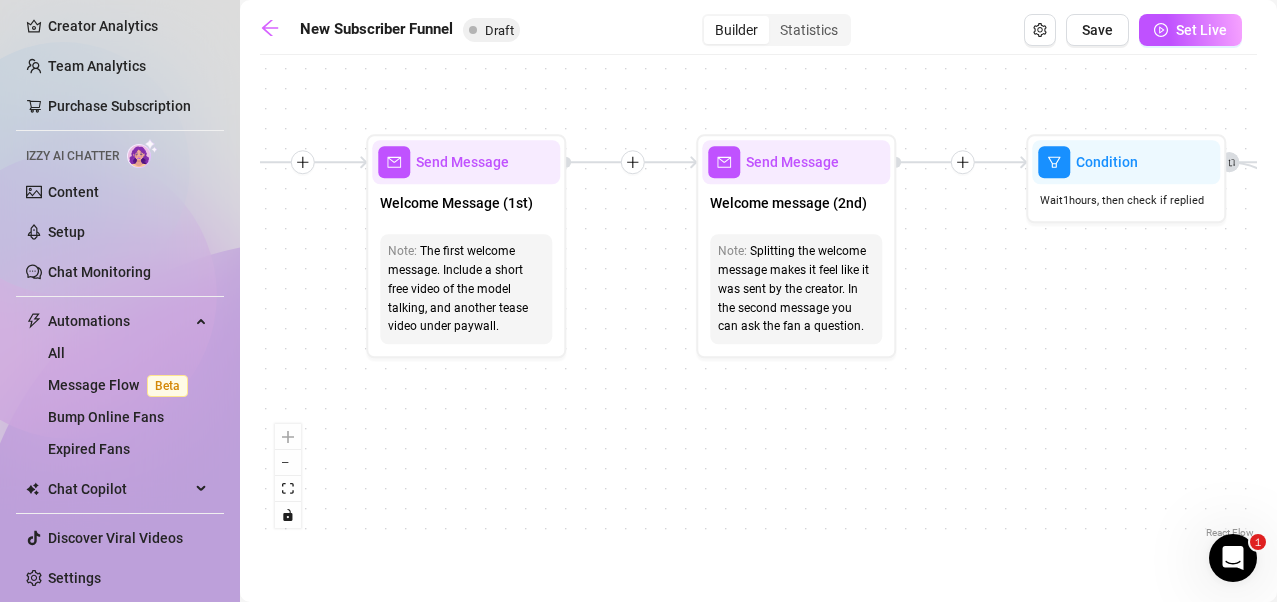 drag, startPoint x: 785, startPoint y: 402, endPoint x: 501, endPoint y: 439, distance: 286.40005 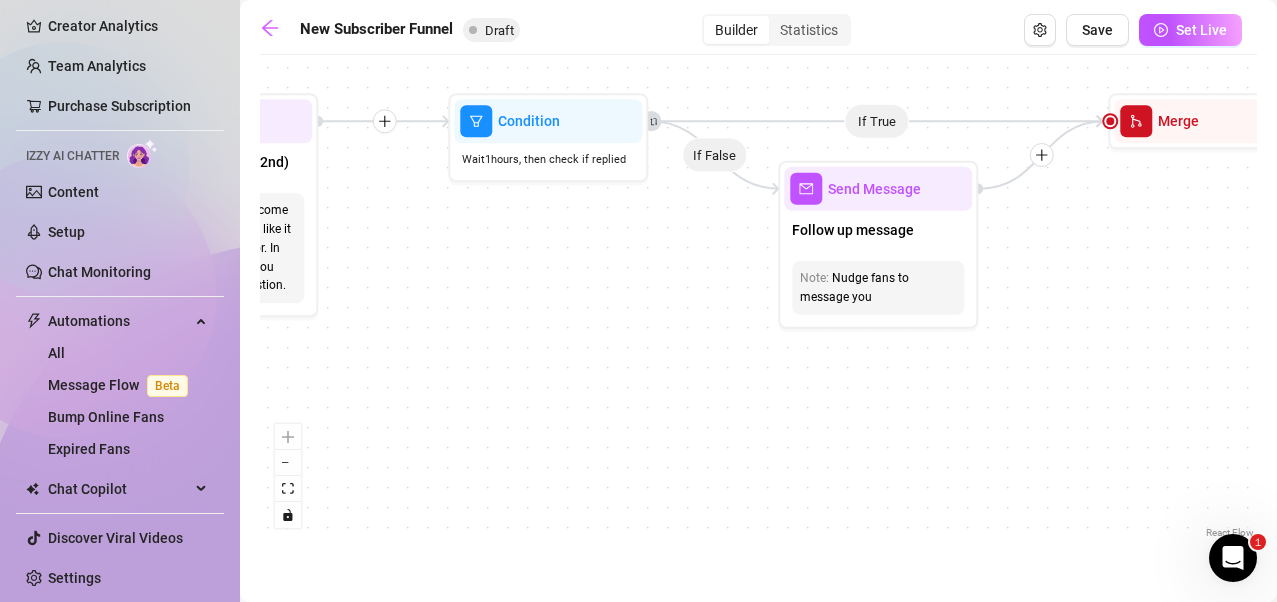 drag, startPoint x: 1011, startPoint y: 383, endPoint x: 435, endPoint y: 343, distance: 577.3872 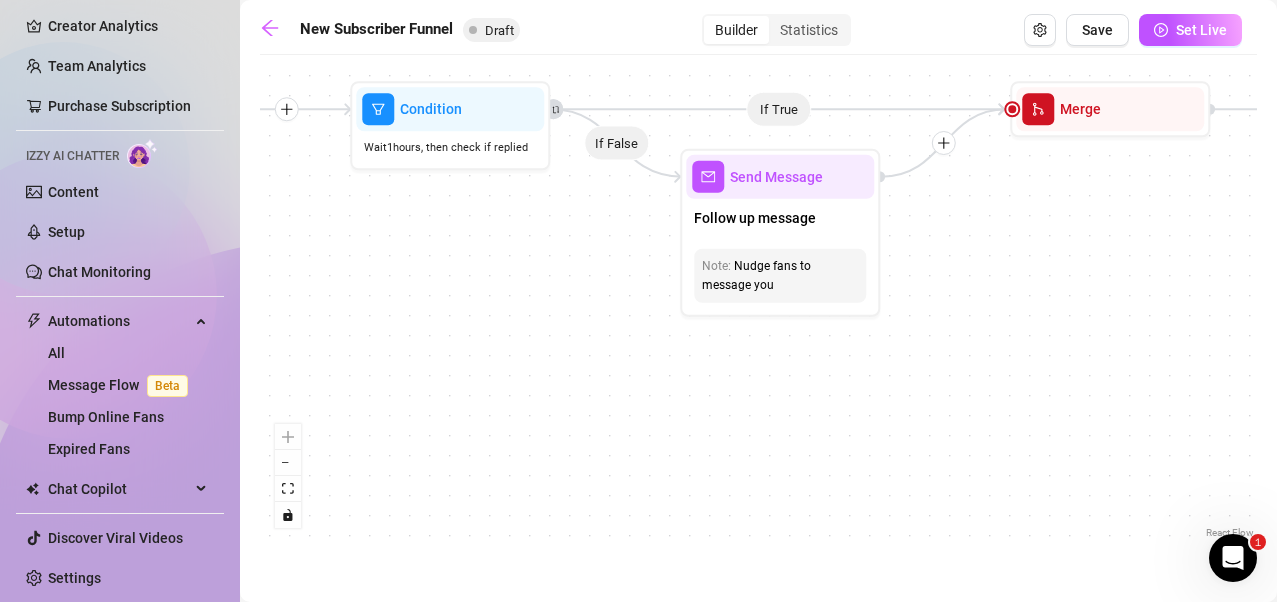 drag, startPoint x: 667, startPoint y: 285, endPoint x: 570, endPoint y: 255, distance: 101.53325 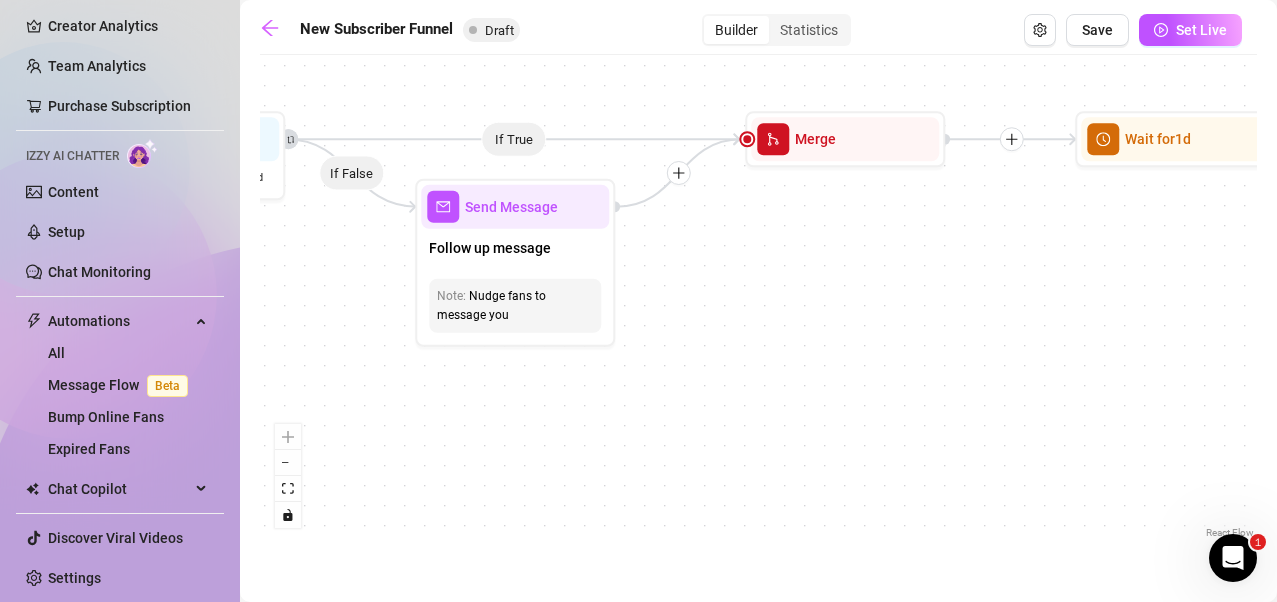 drag, startPoint x: 1068, startPoint y: 276, endPoint x: 804, endPoint y: 304, distance: 265.48068 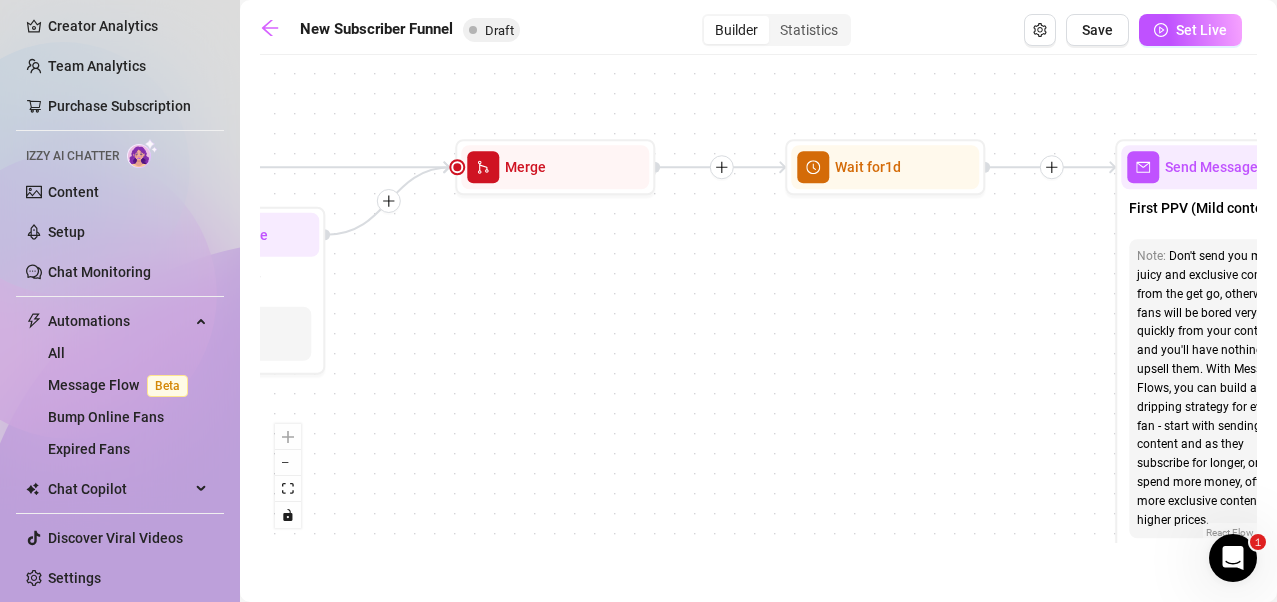 drag, startPoint x: 905, startPoint y: 269, endPoint x: 735, endPoint y: 295, distance: 171.97675 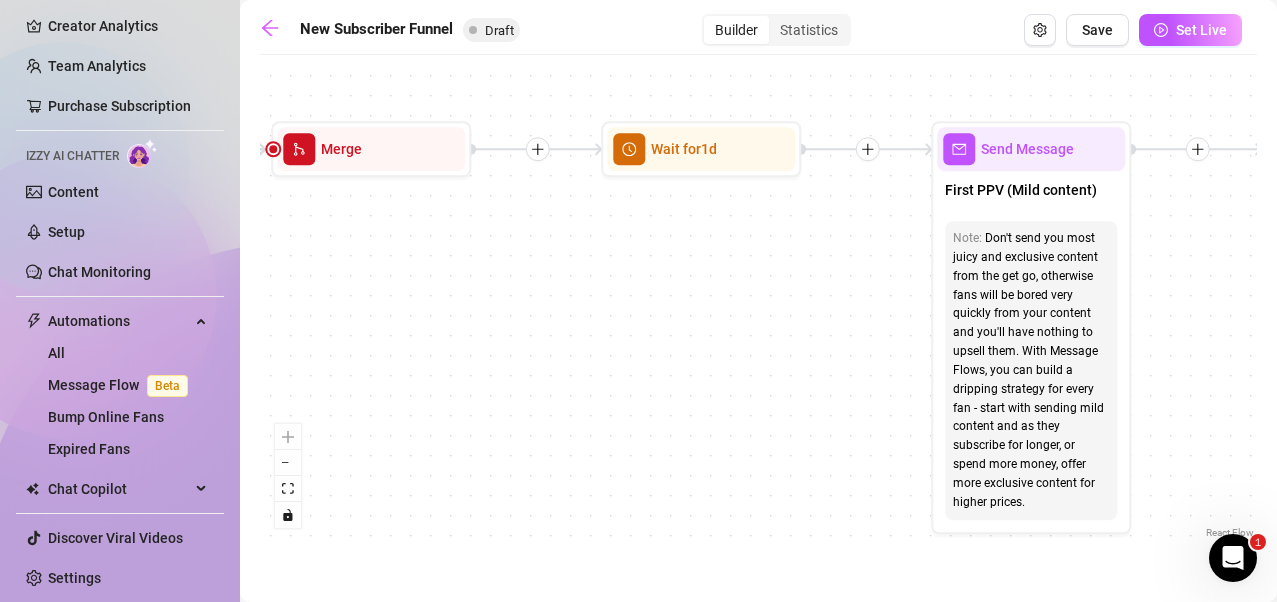 drag, startPoint x: 913, startPoint y: 304, endPoint x: 726, endPoint y: 286, distance: 187.86432 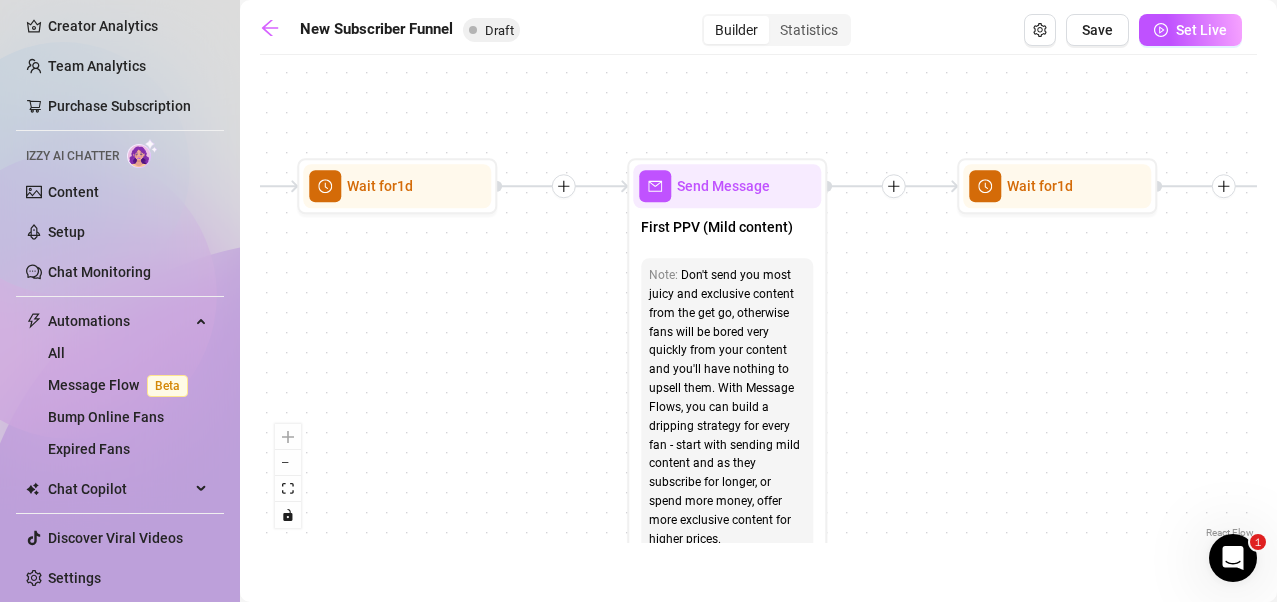 drag, startPoint x: 823, startPoint y: 285, endPoint x: 736, endPoint y: 331, distance: 98.4124 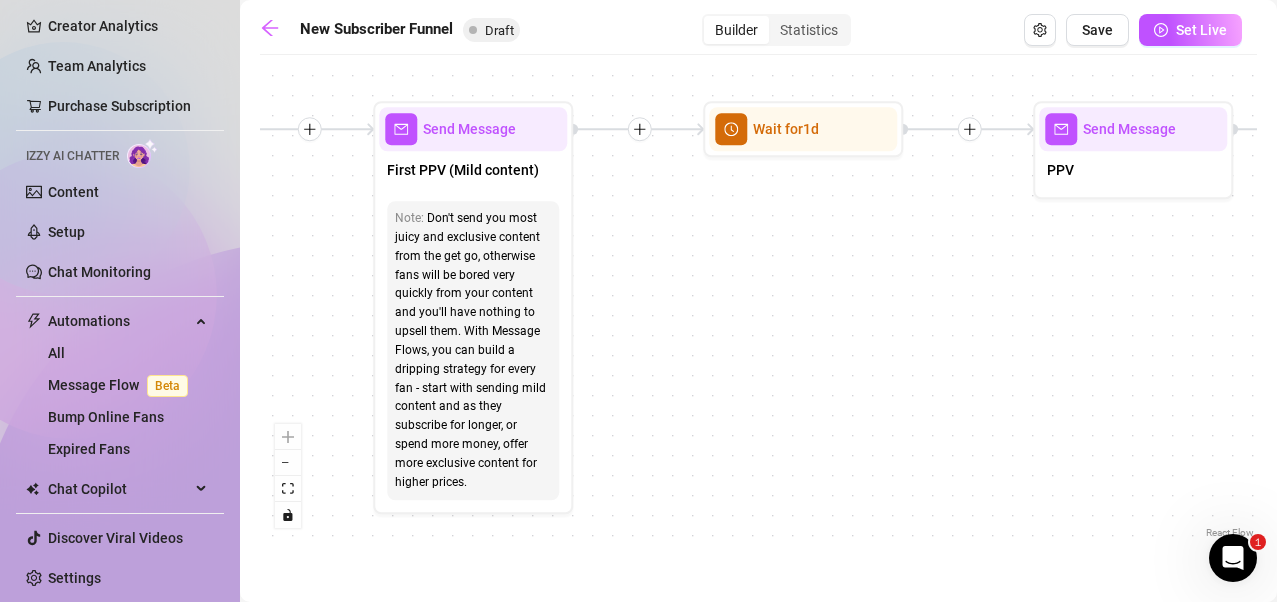 drag, startPoint x: 932, startPoint y: 314, endPoint x: 707, endPoint y: 280, distance: 227.55438 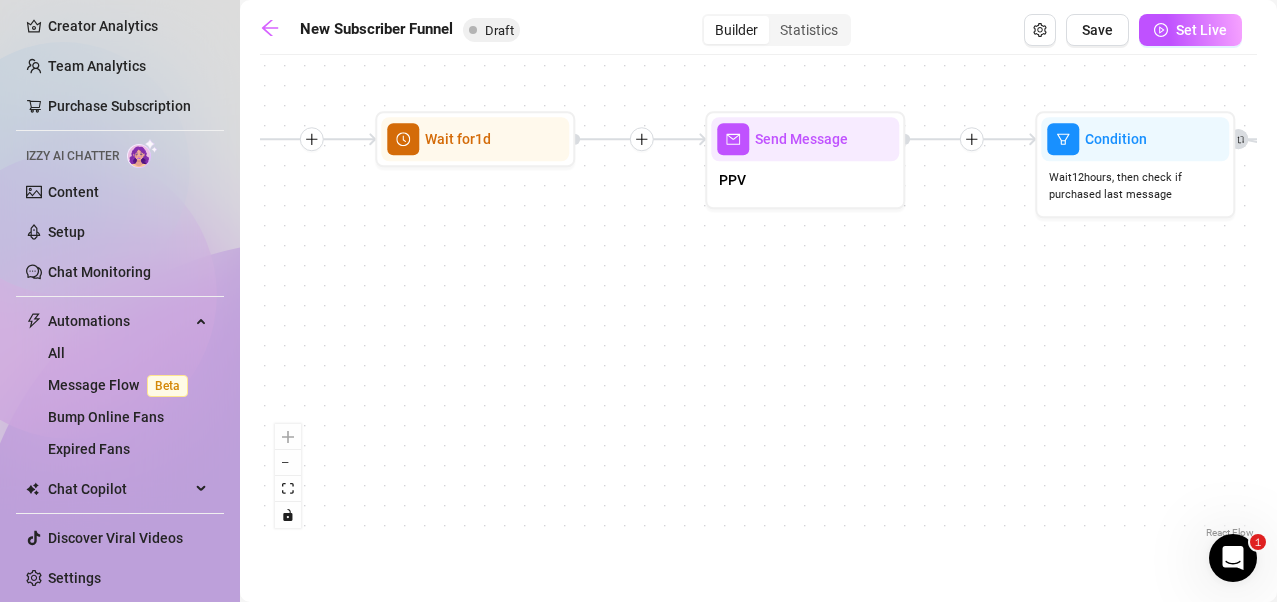 drag, startPoint x: 1037, startPoint y: 293, endPoint x: 709, endPoint y: 303, distance: 328.1524 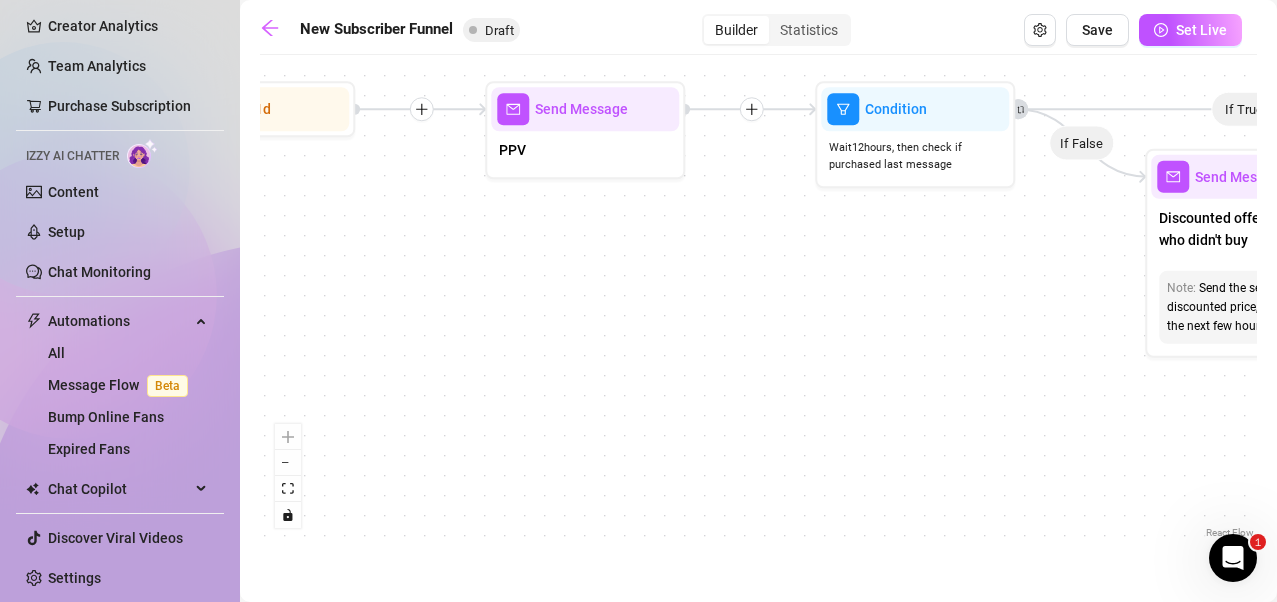 drag, startPoint x: 823, startPoint y: 265, endPoint x: 636, endPoint y: 244, distance: 188.17545 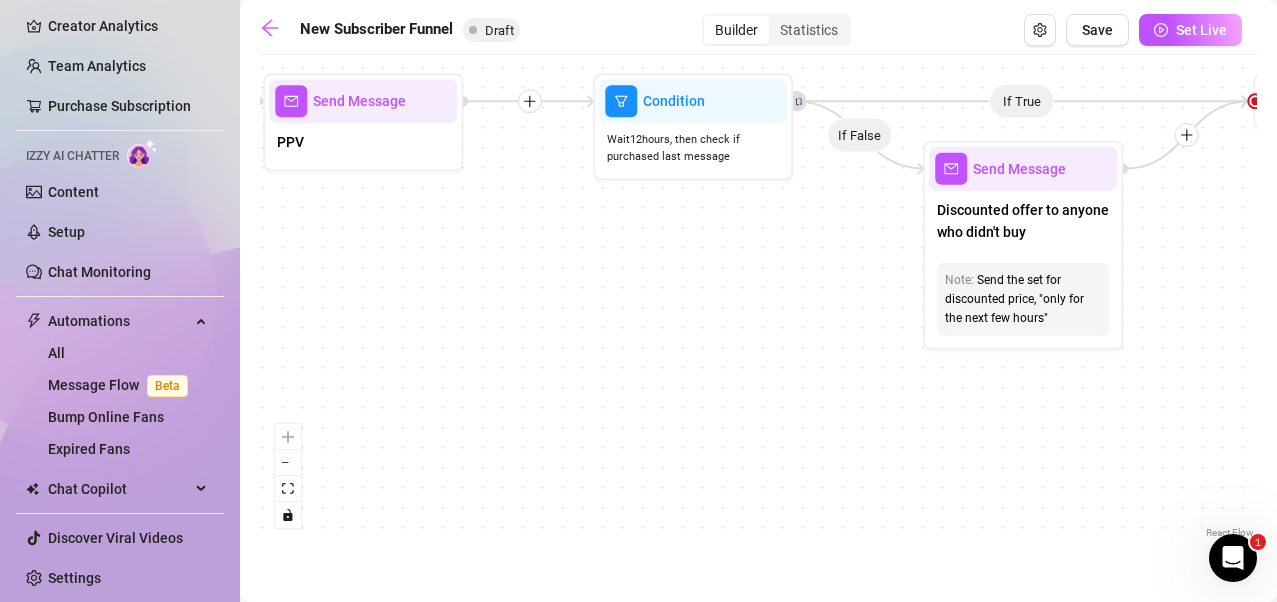 drag, startPoint x: 921, startPoint y: 293, endPoint x: 728, endPoint y: 279, distance: 193.50711 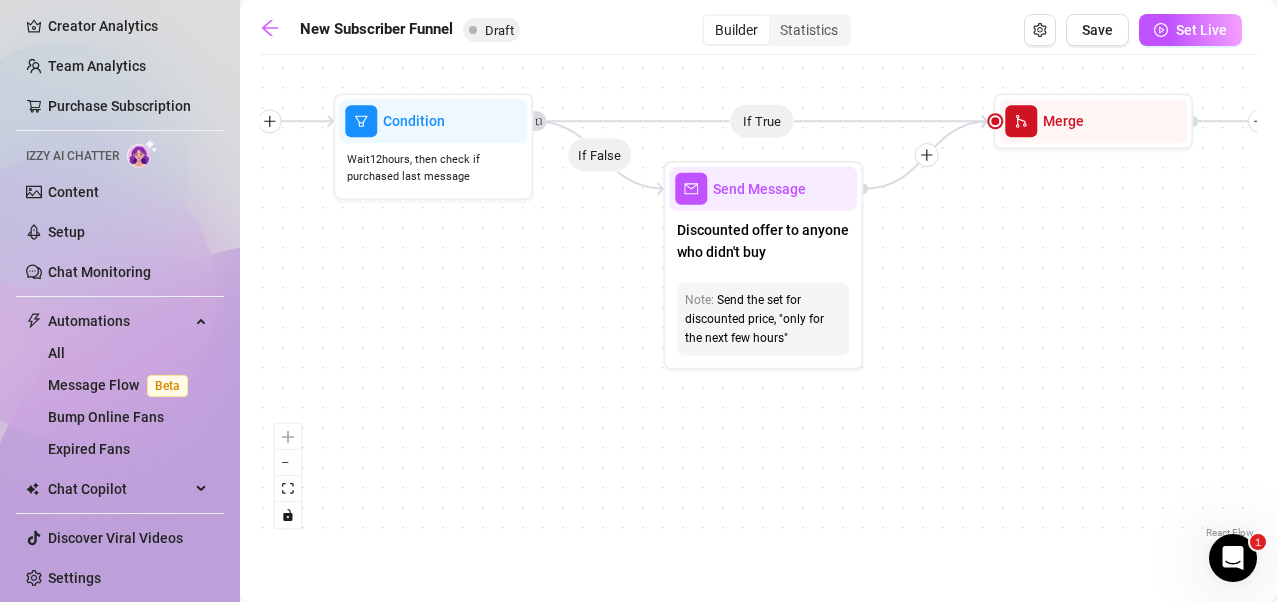 drag, startPoint x: 798, startPoint y: 250, endPoint x: 517, endPoint y: 306, distance: 286.52573 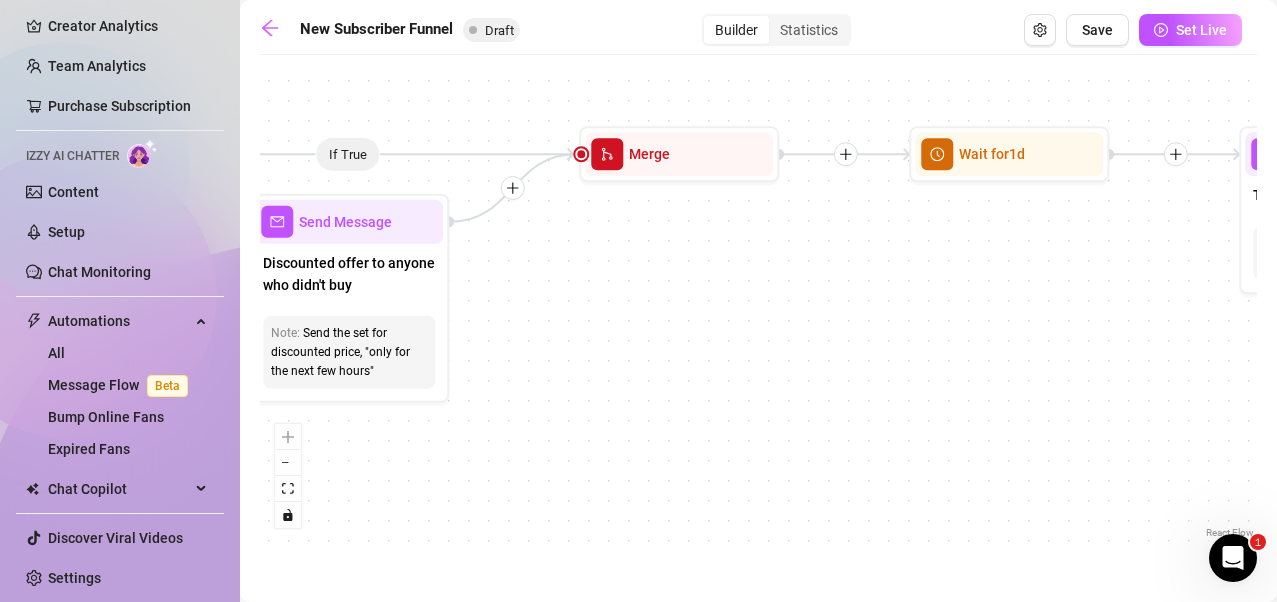 drag, startPoint x: 1055, startPoint y: 264, endPoint x: 683, endPoint y: 266, distance: 372.00537 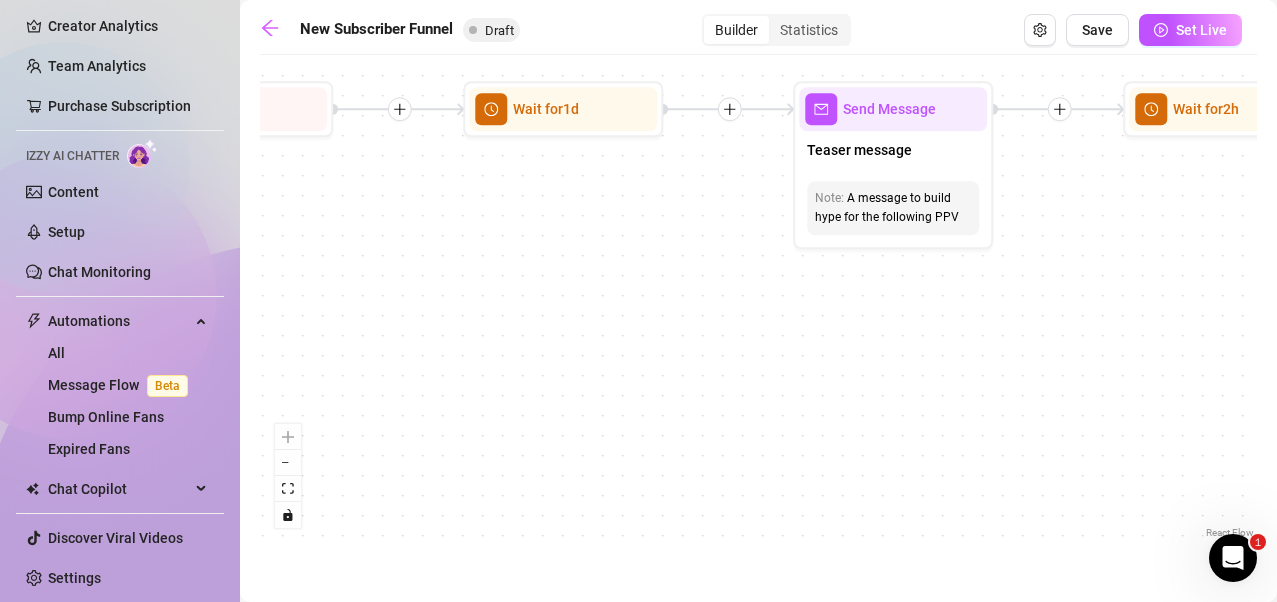 drag, startPoint x: 1114, startPoint y: 286, endPoint x: 964, endPoint y: 292, distance: 150.11995 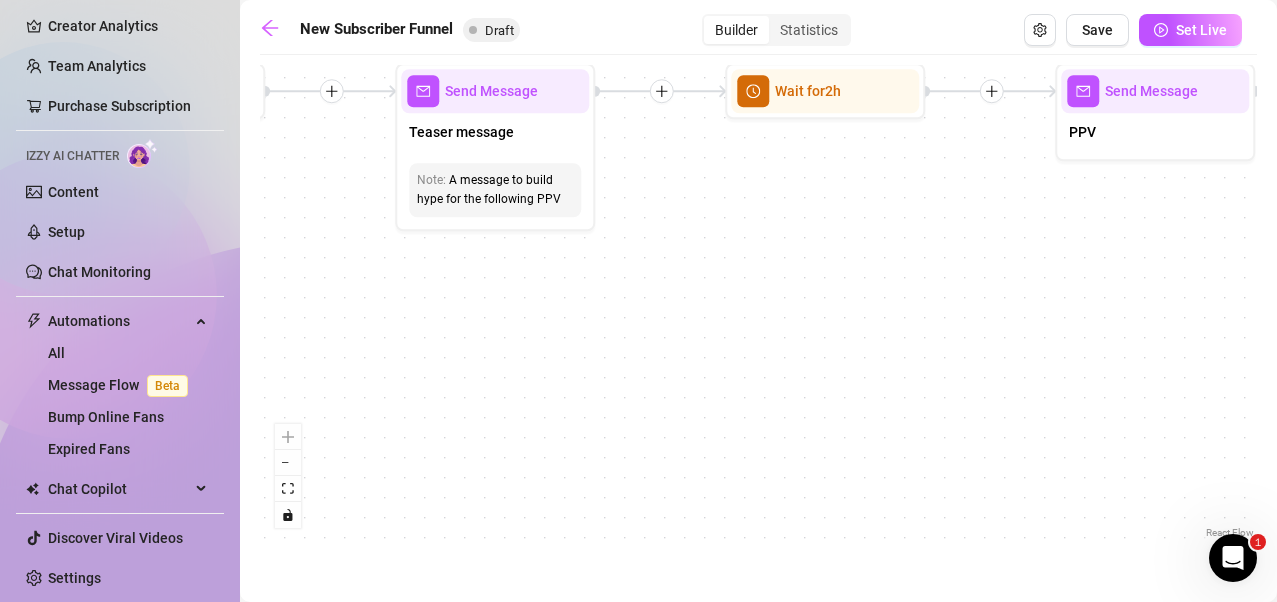 drag, startPoint x: 1009, startPoint y: 299, endPoint x: 846, endPoint y: 294, distance: 163.07668 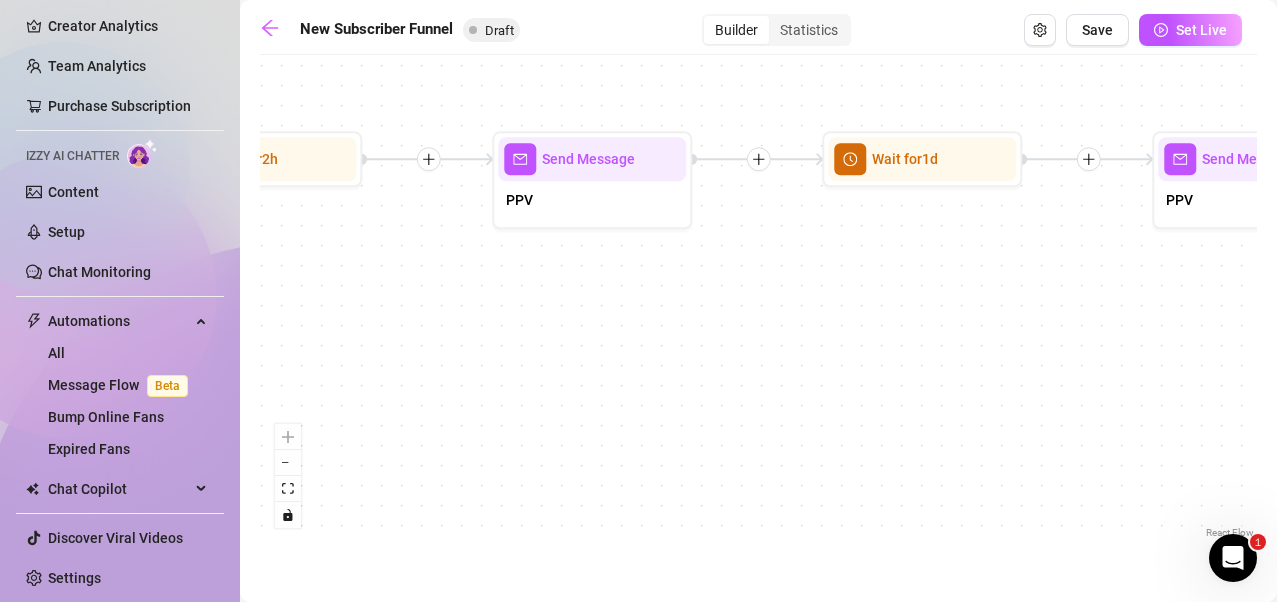 drag, startPoint x: 1237, startPoint y: 323, endPoint x: 693, endPoint y: 394, distance: 548.6137 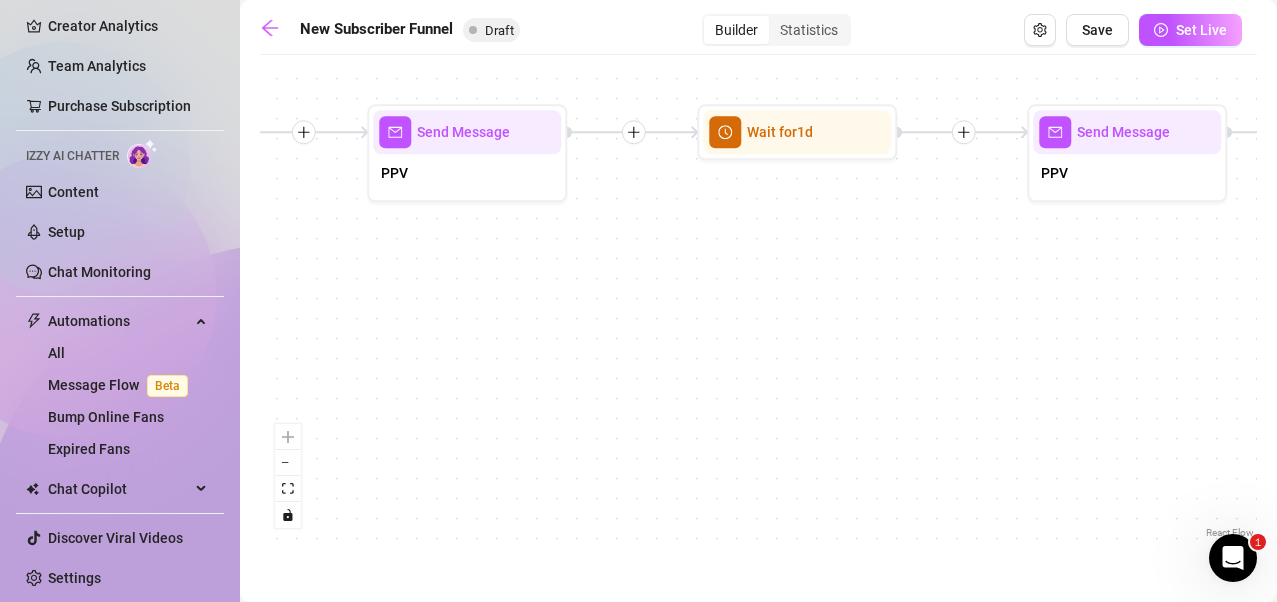 drag, startPoint x: 918, startPoint y: 398, endPoint x: 591, endPoint y: 384, distance: 327.29956 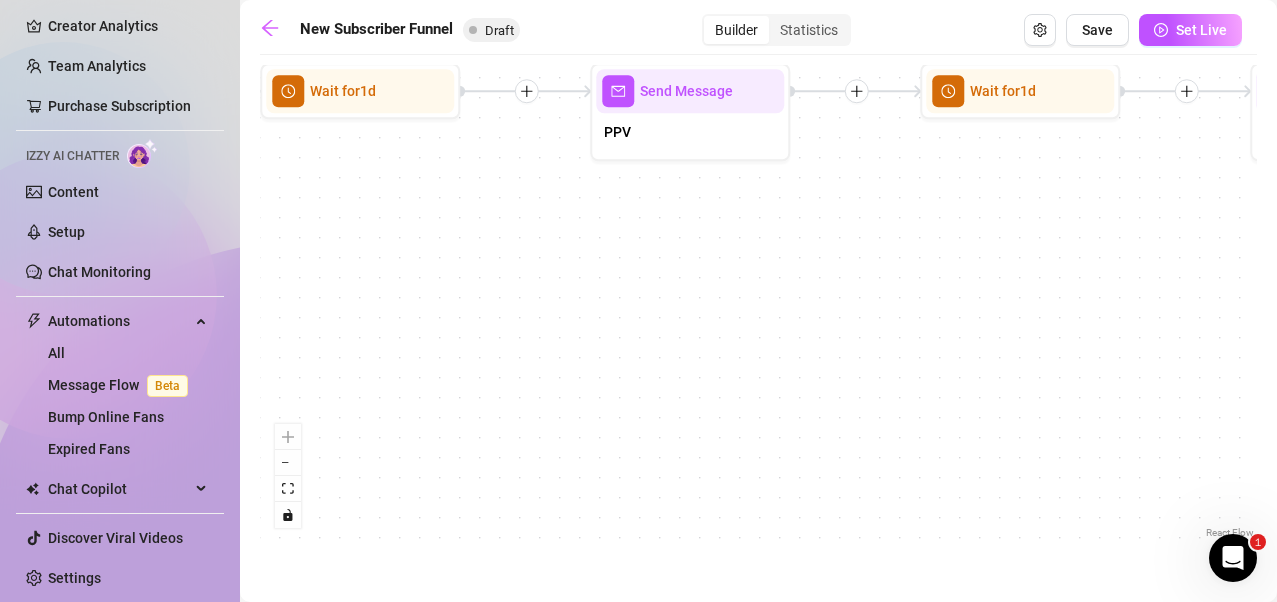 drag, startPoint x: 975, startPoint y: 414, endPoint x: 690, endPoint y: 398, distance: 285.44876 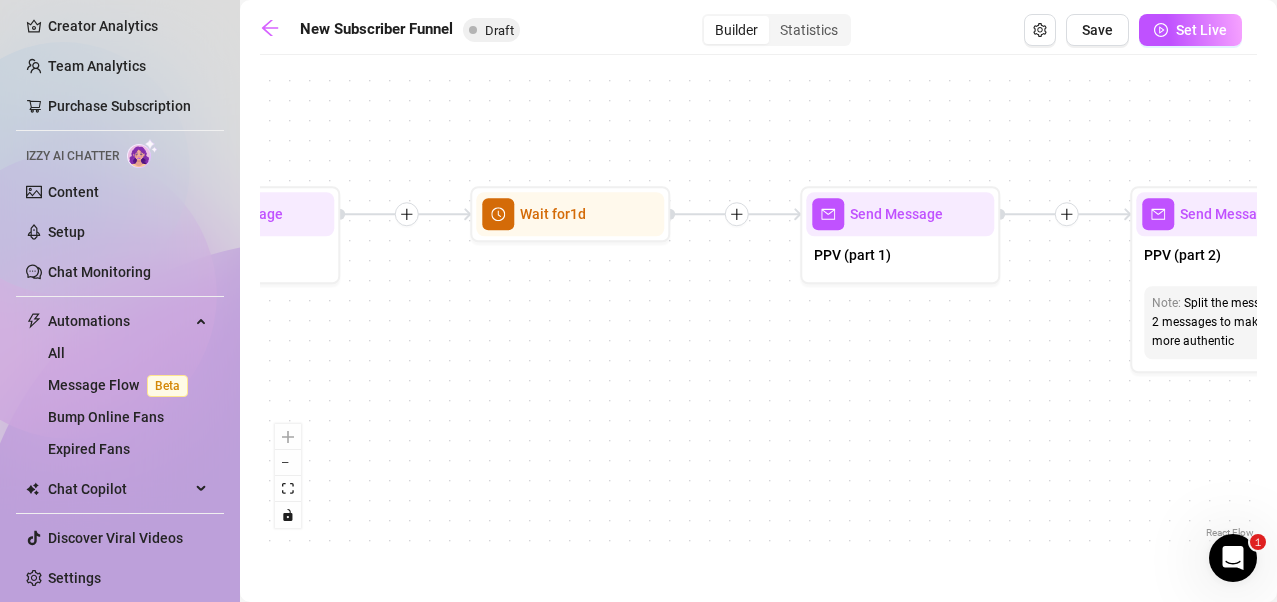 drag, startPoint x: 984, startPoint y: 307, endPoint x: 745, endPoint y: 414, distance: 261.85873 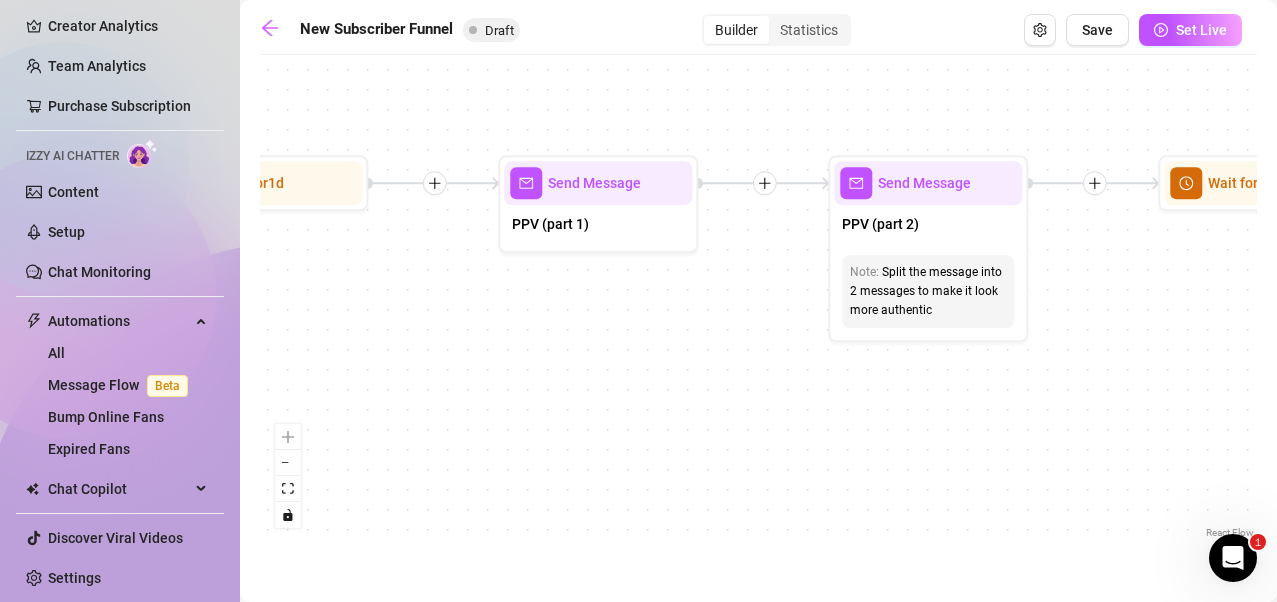 drag, startPoint x: 1051, startPoint y: 413, endPoint x: 754, endPoint y: 384, distance: 298.41248 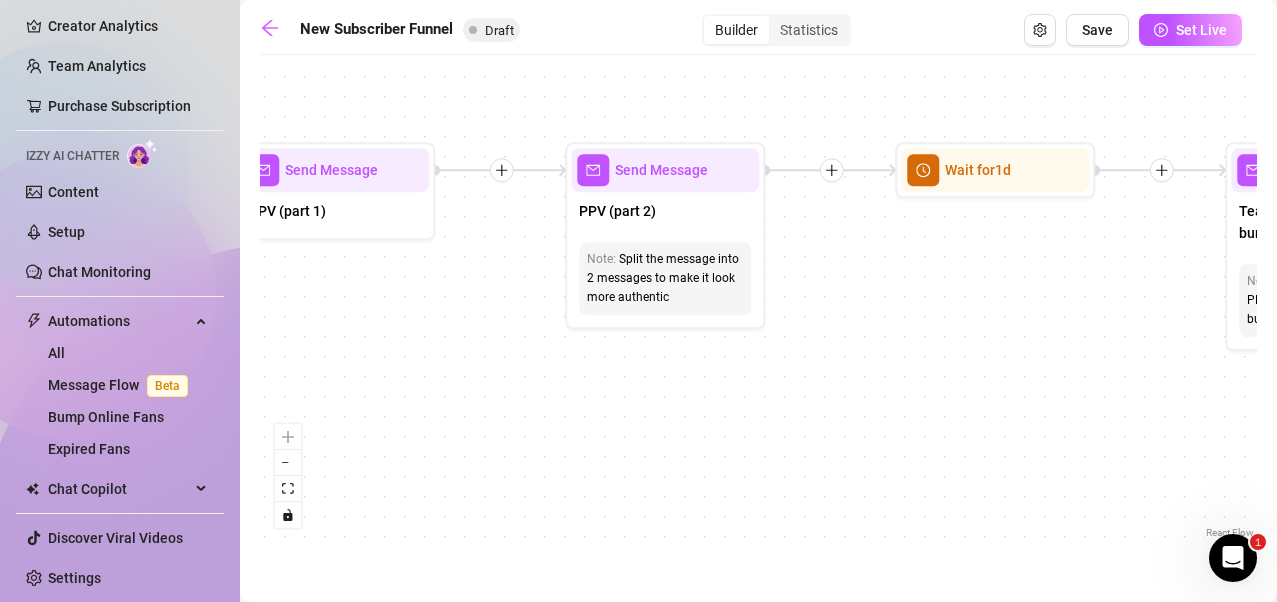 drag, startPoint x: 1016, startPoint y: 386, endPoint x: 901, endPoint y: 398, distance: 115.62439 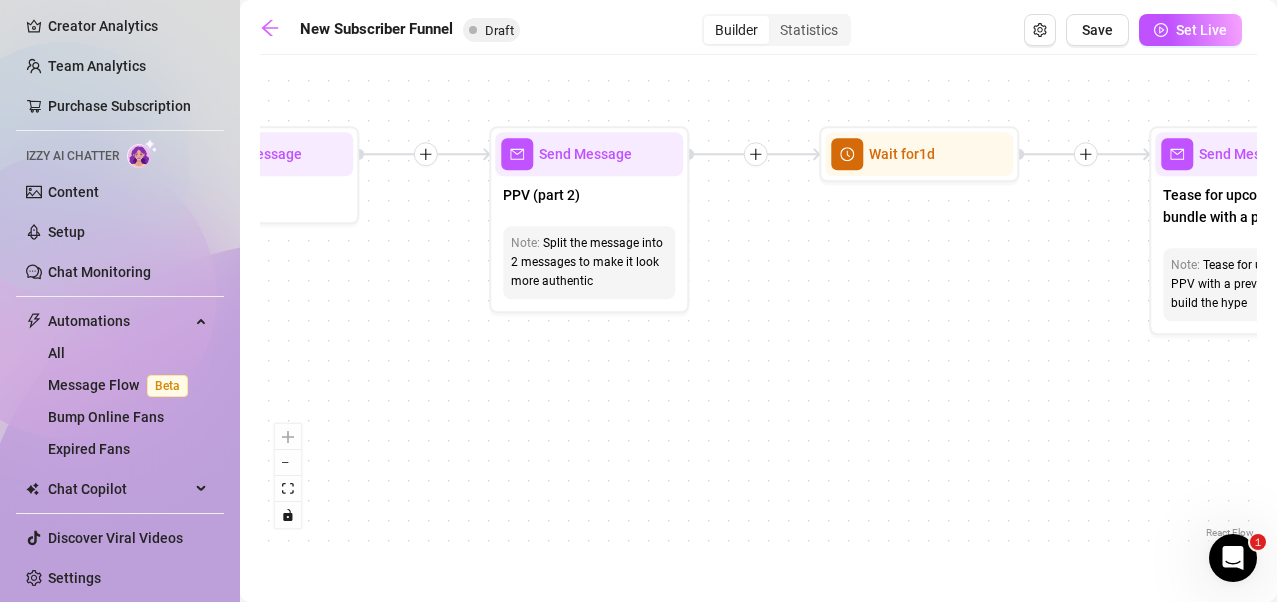 drag, startPoint x: 1159, startPoint y: 400, endPoint x: 877, endPoint y: 380, distance: 282.70834 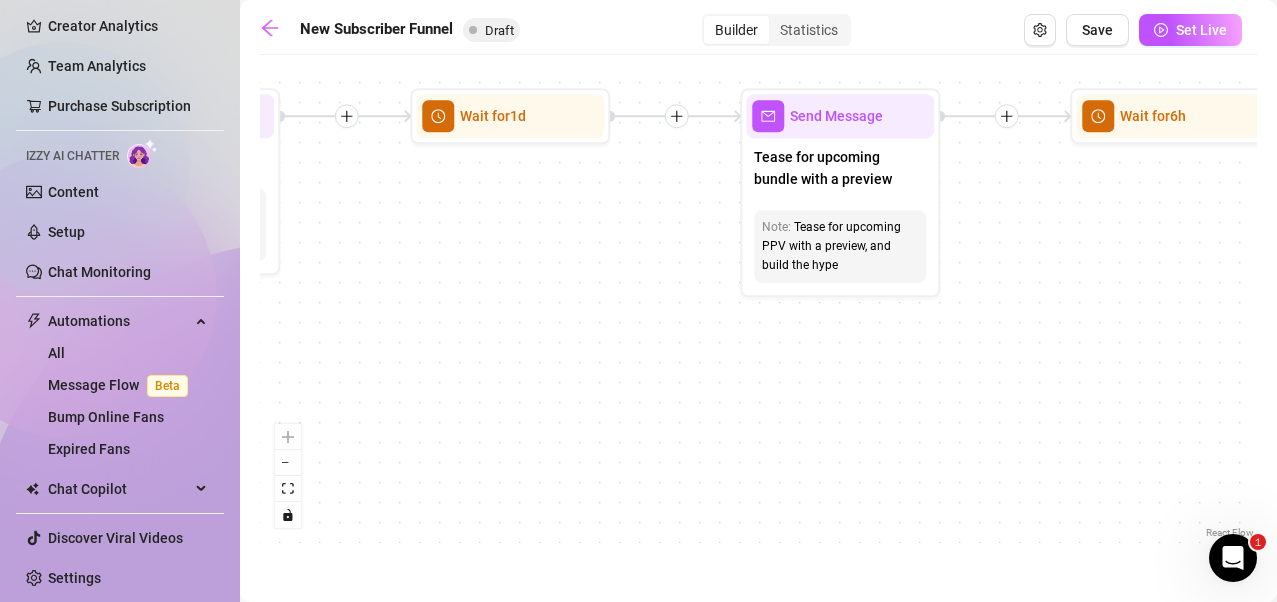 drag, startPoint x: 961, startPoint y: 395, endPoint x: 859, endPoint y: 395, distance: 102 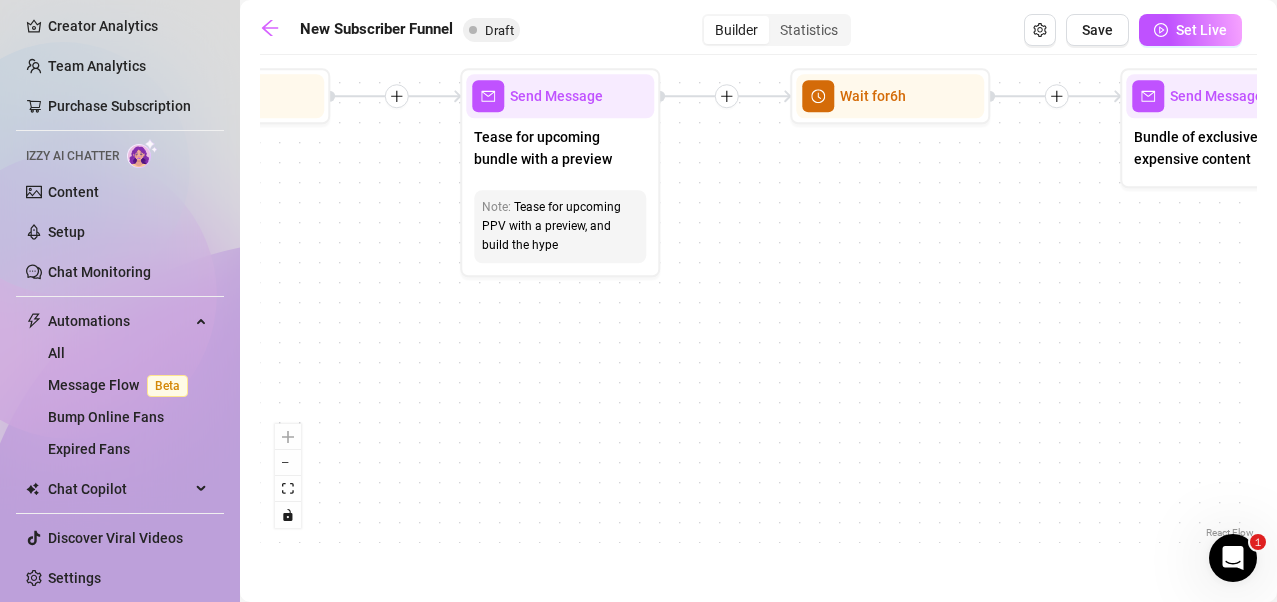 drag, startPoint x: 979, startPoint y: 409, endPoint x: 883, endPoint y: 403, distance: 96.18732 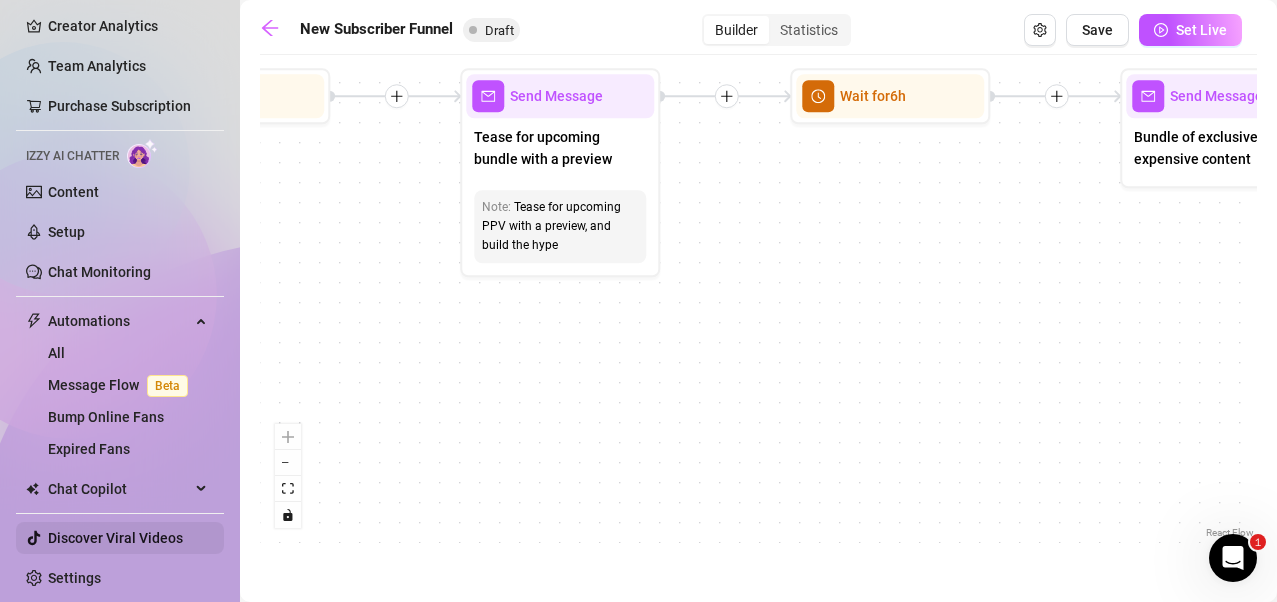 click on "Discover Viral Videos" at bounding box center [115, 538] 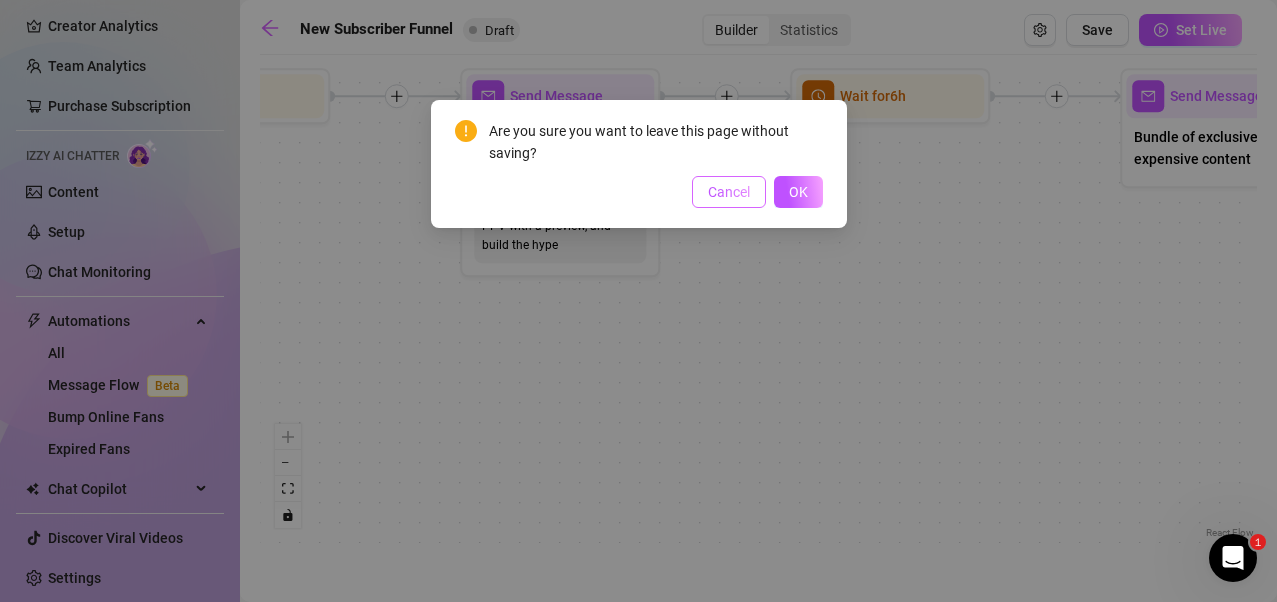 click on "Cancel" at bounding box center (729, 192) 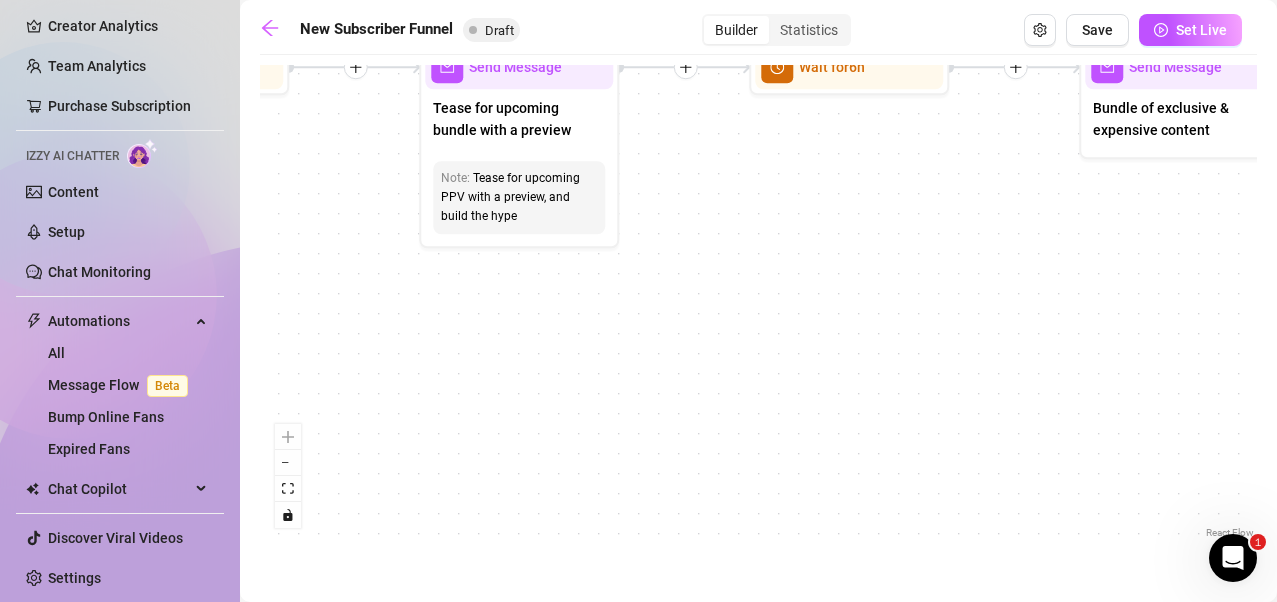 drag, startPoint x: 773, startPoint y: 402, endPoint x: 862, endPoint y: 342, distance: 107.33592 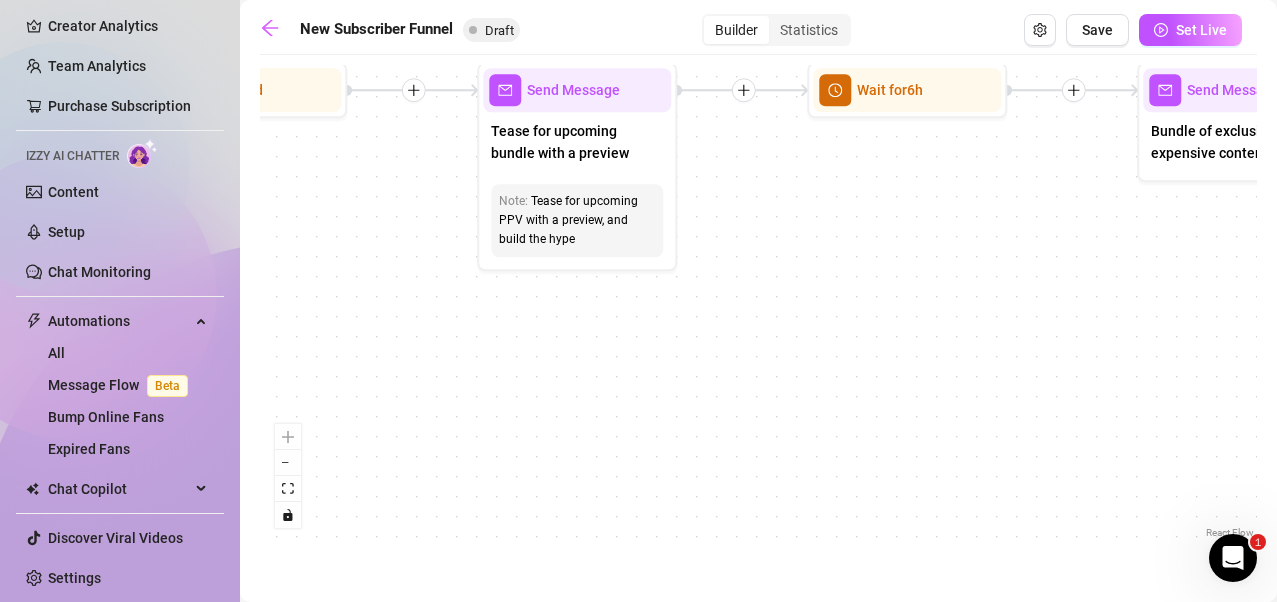 drag, startPoint x: 900, startPoint y: 324, endPoint x: 1224, endPoint y: 383, distance: 329.3281 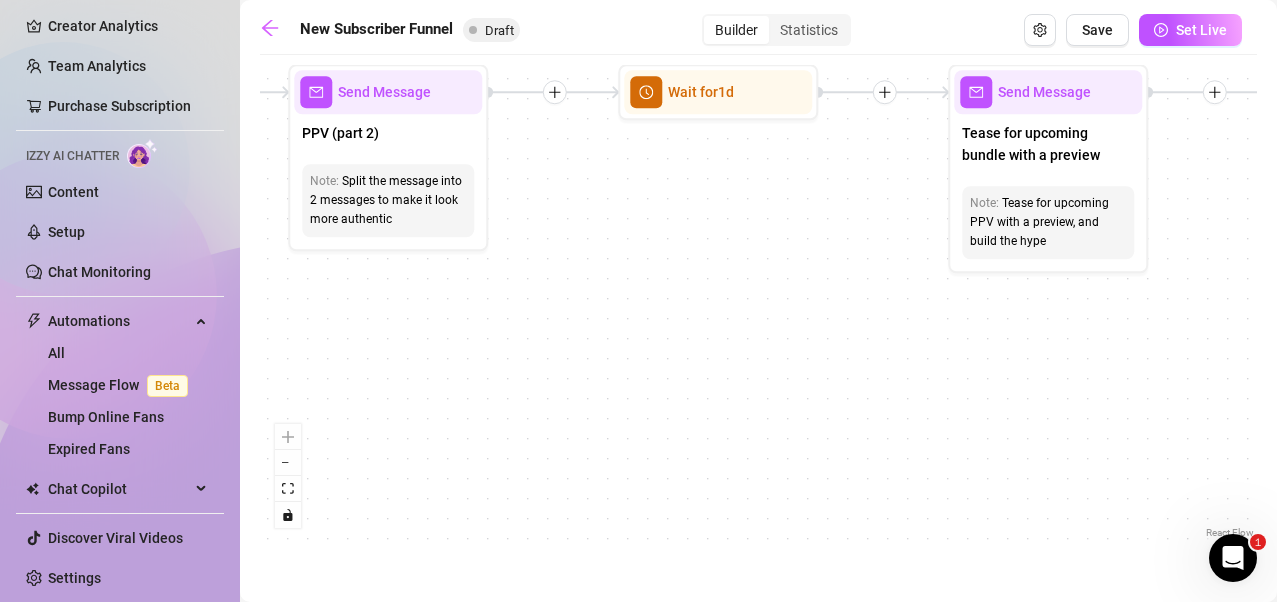 drag, startPoint x: 792, startPoint y: 360, endPoint x: 1030, endPoint y: 340, distance: 238.83885 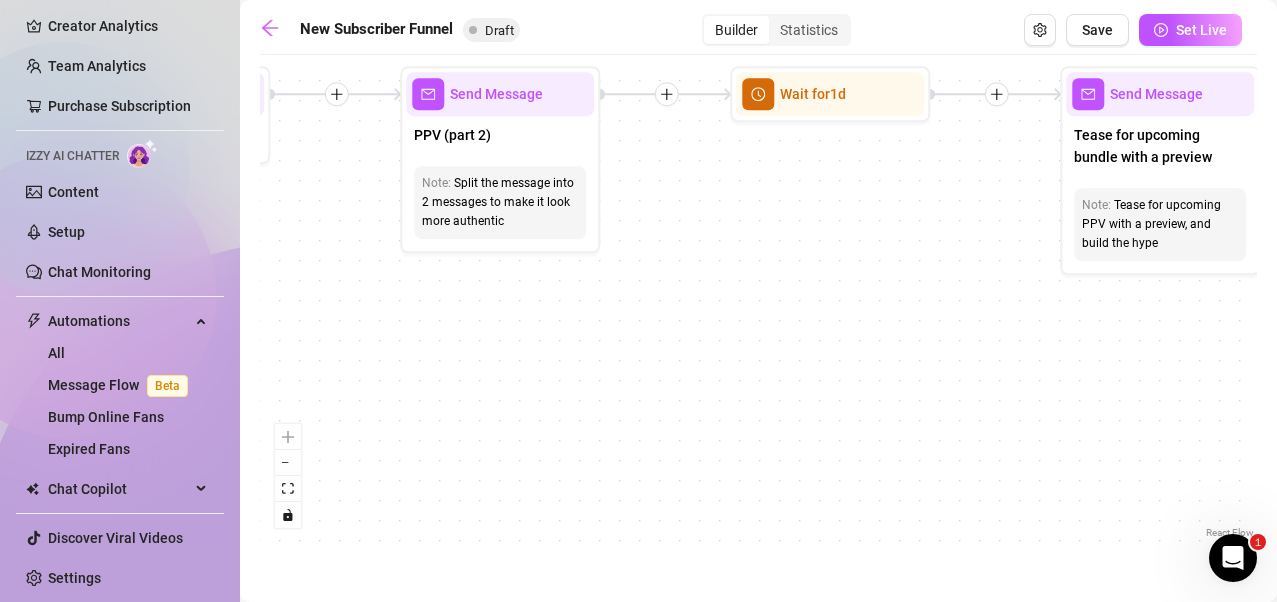drag, startPoint x: 602, startPoint y: 369, endPoint x: 950, endPoint y: 361, distance: 348.09195 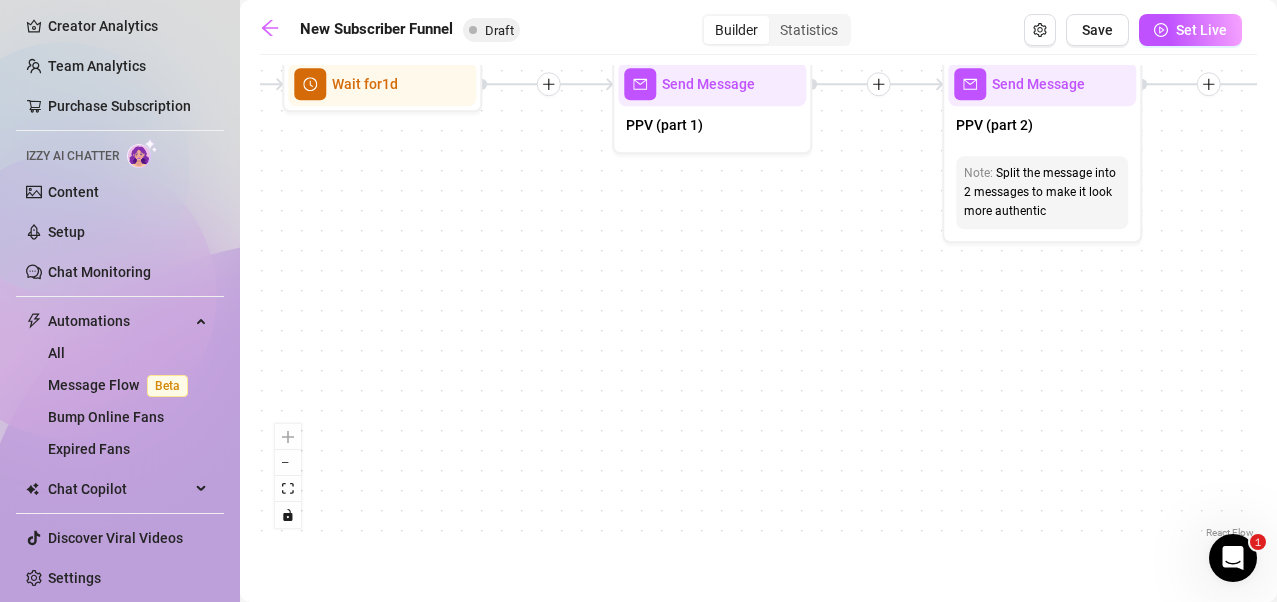 drag, startPoint x: 774, startPoint y: 374, endPoint x: 1039, endPoint y: 387, distance: 265.31866 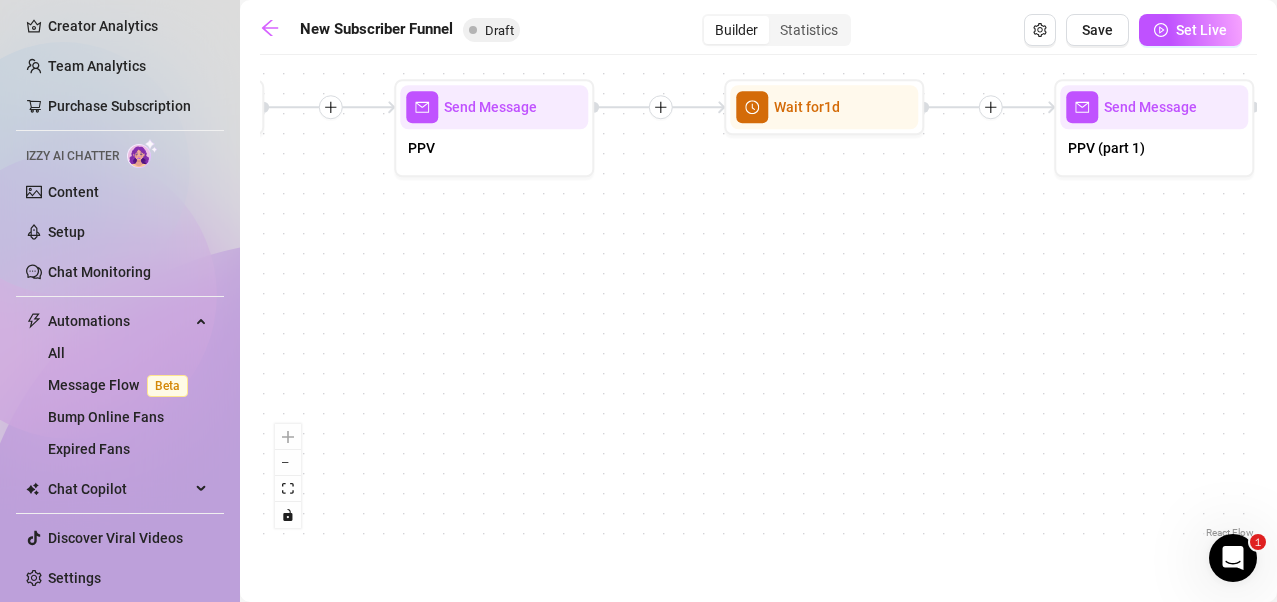 drag, startPoint x: 703, startPoint y: 397, endPoint x: 1031, endPoint y: 394, distance: 328.01373 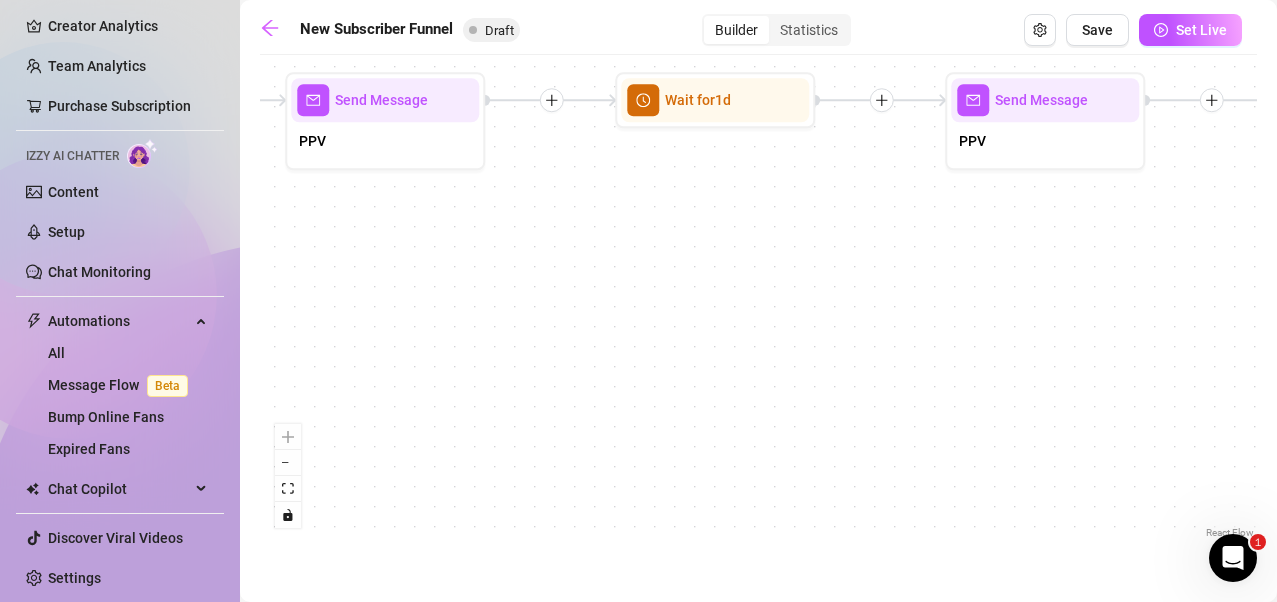 drag, startPoint x: 670, startPoint y: 365, endPoint x: 861, endPoint y: 350, distance: 191.5881 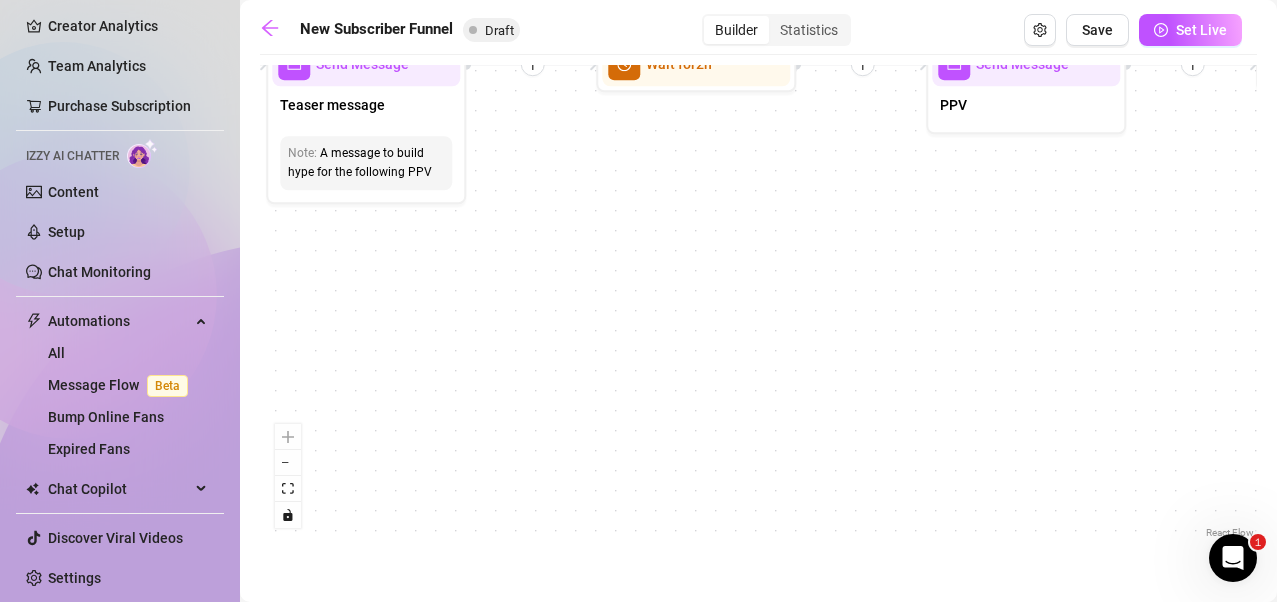 drag, startPoint x: 735, startPoint y: 354, endPoint x: 940, endPoint y: 344, distance: 205.24376 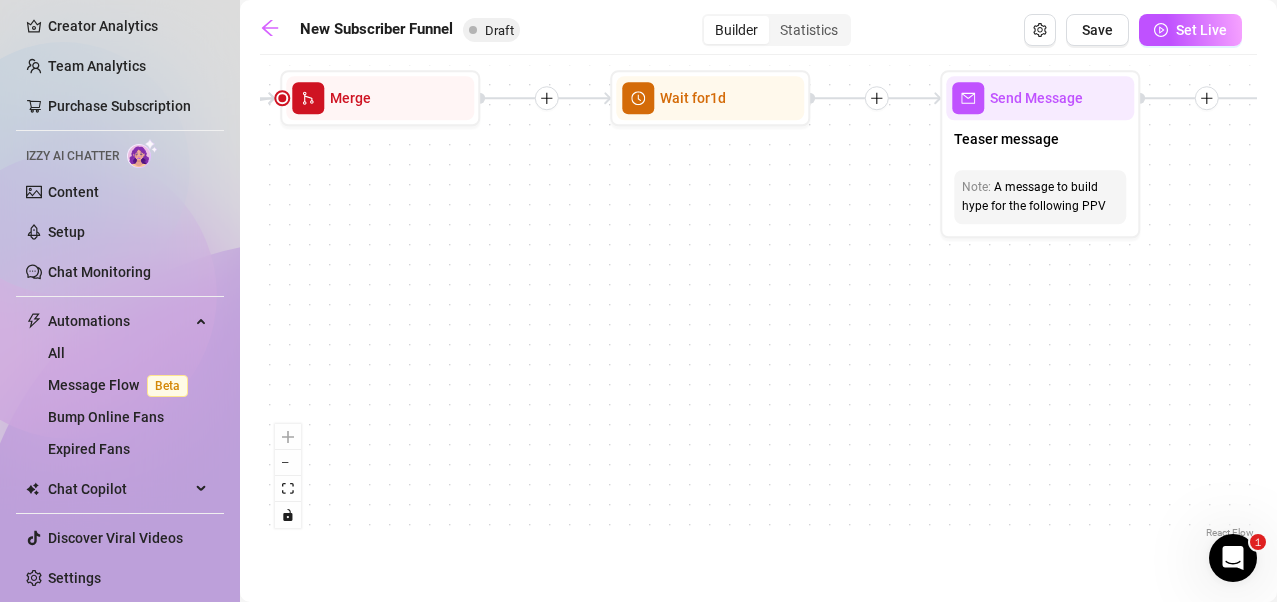 drag, startPoint x: 336, startPoint y: 234, endPoint x: 914, endPoint y: 270, distance: 579.12 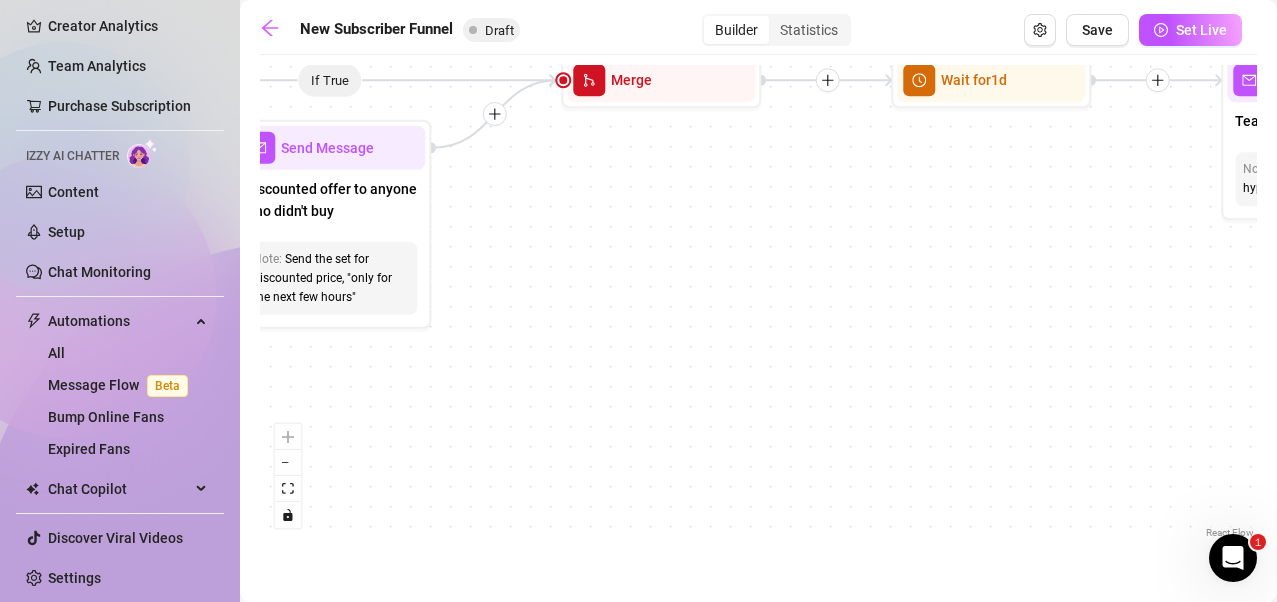 drag, startPoint x: 609, startPoint y: 298, endPoint x: 1068, endPoint y: 302, distance: 459.01743 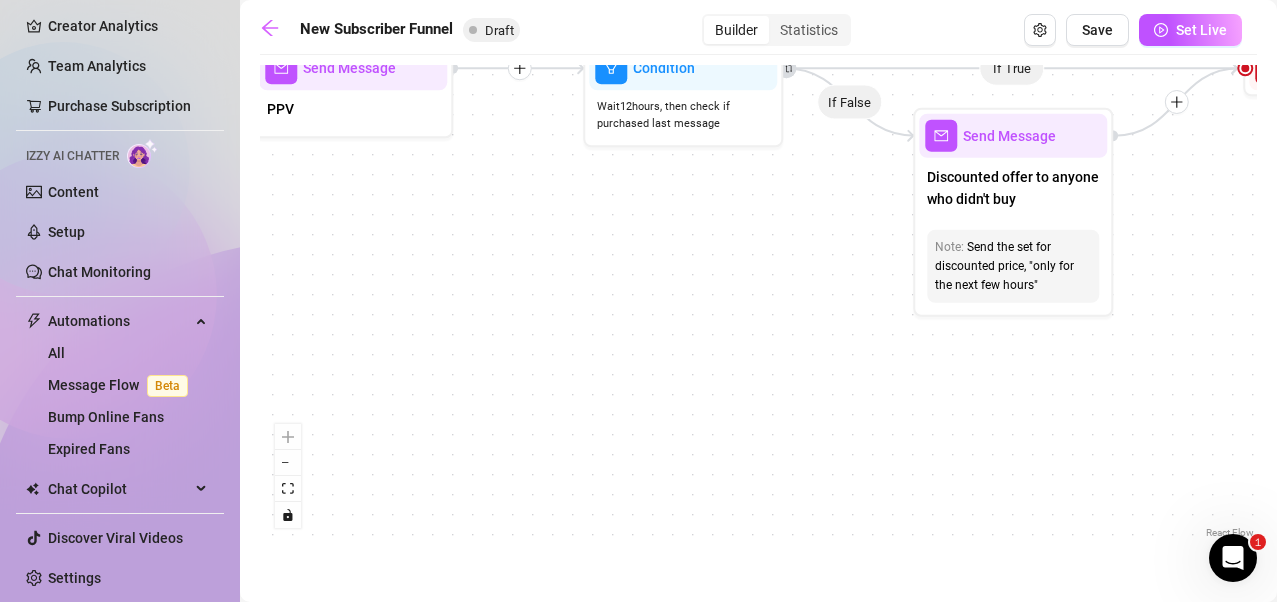 drag, startPoint x: 651, startPoint y: 367, endPoint x: 1107, endPoint y: 344, distance: 456.57968 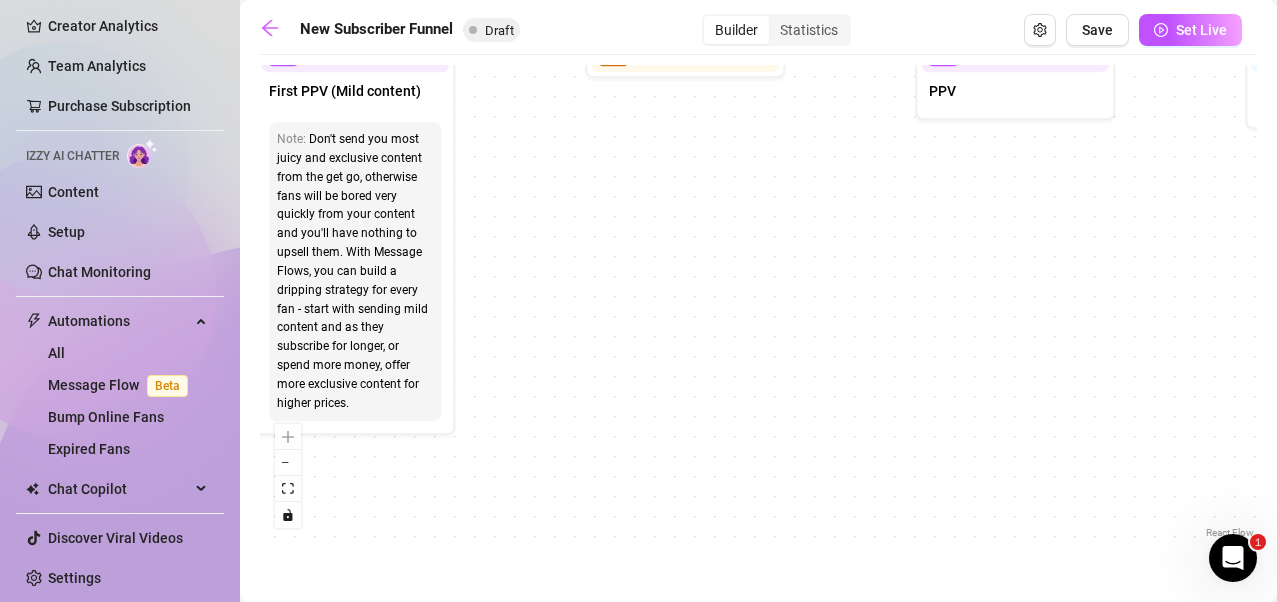 drag, startPoint x: 492, startPoint y: 375, endPoint x: 1269, endPoint y: 352, distance: 777.34033 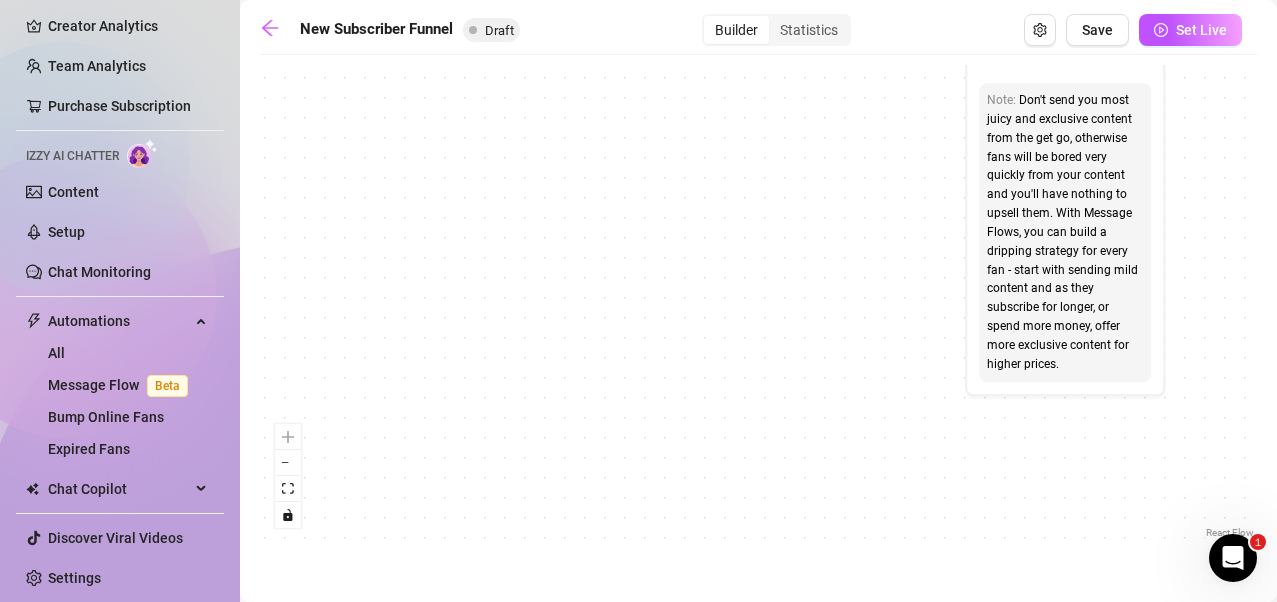 drag, startPoint x: 607, startPoint y: 389, endPoint x: 1252, endPoint y: 337, distance: 647.0927 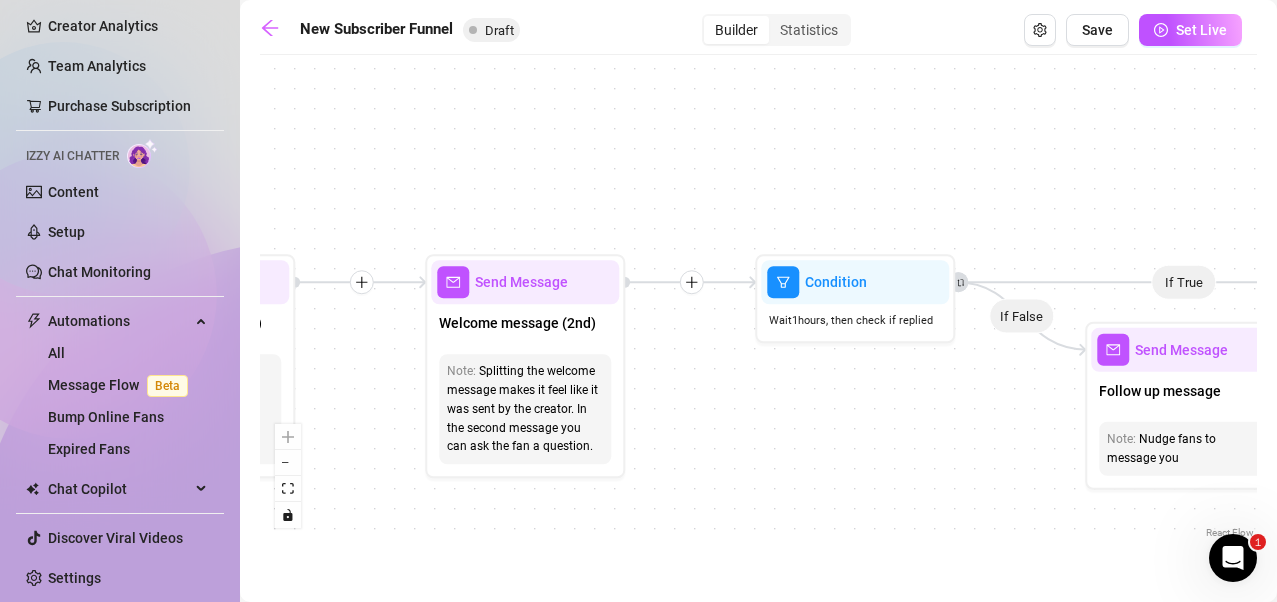 drag, startPoint x: 622, startPoint y: 325, endPoint x: 987, endPoint y: 544, distance: 425.6595 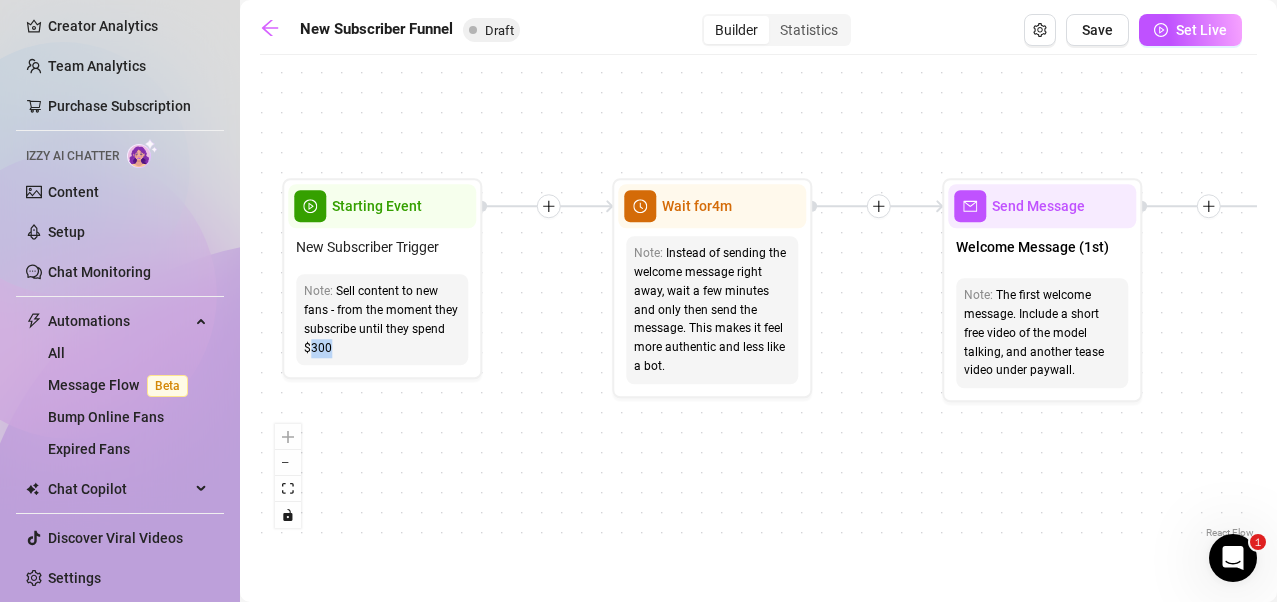 drag, startPoint x: 445, startPoint y: 390, endPoint x: 1291, endPoint y: 309, distance: 849.86884 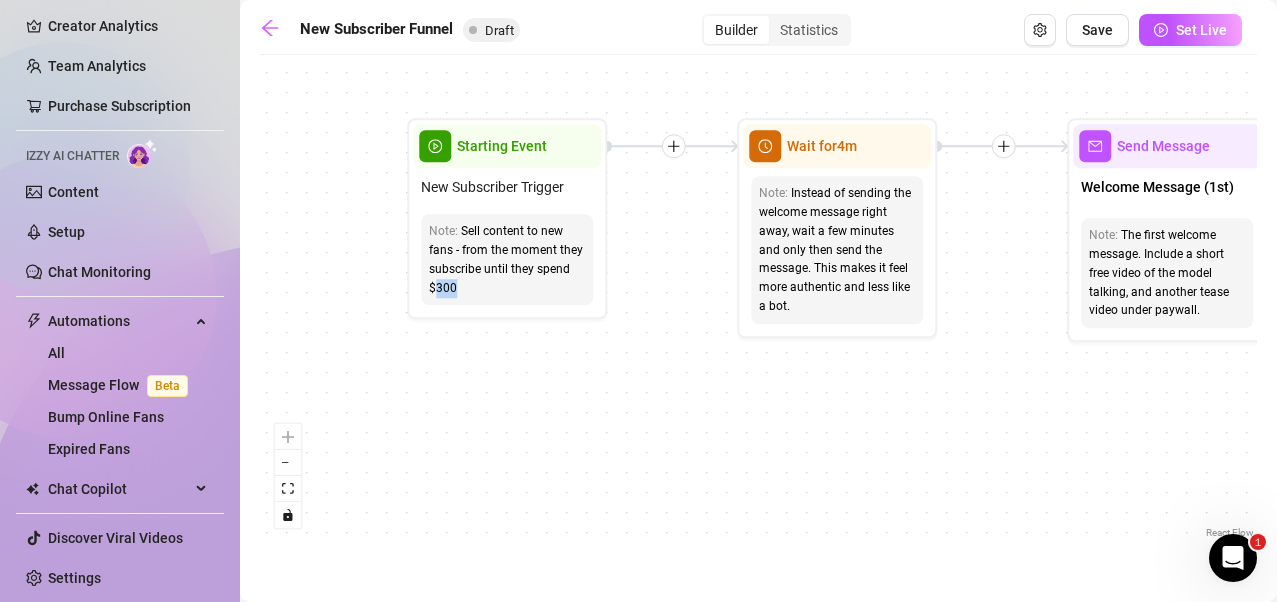 drag, startPoint x: 516, startPoint y: 468, endPoint x: 557, endPoint y: 390, distance: 88.11924 